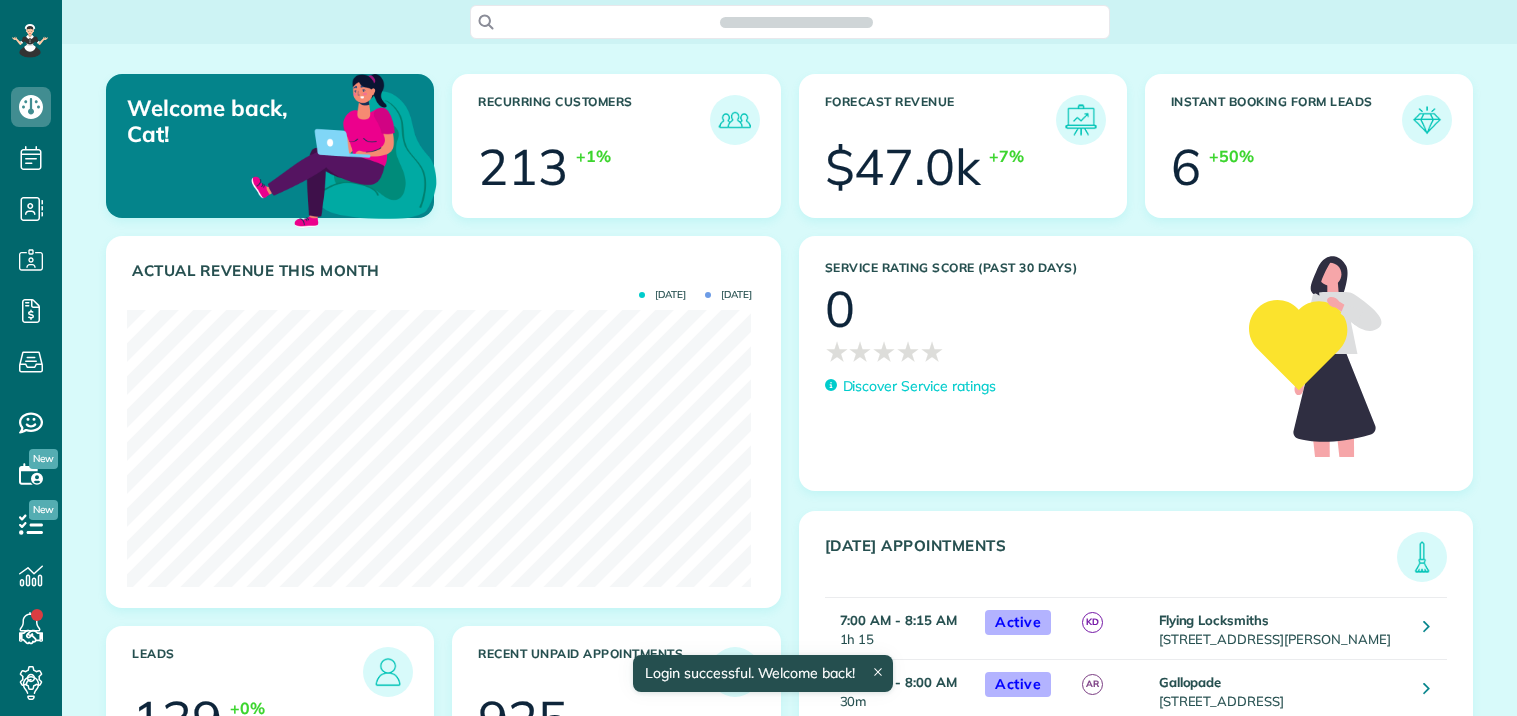 scroll, scrollTop: 0, scrollLeft: 0, axis: both 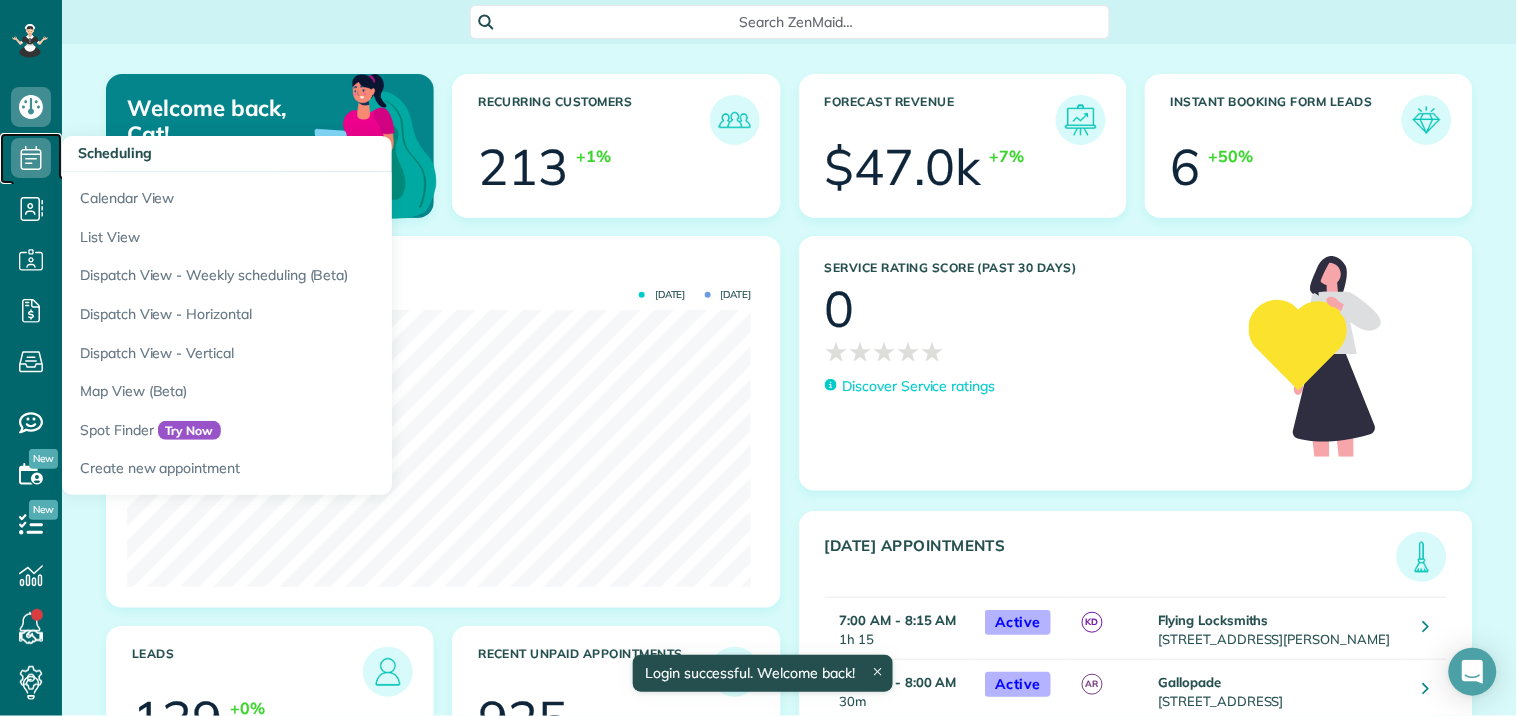 click 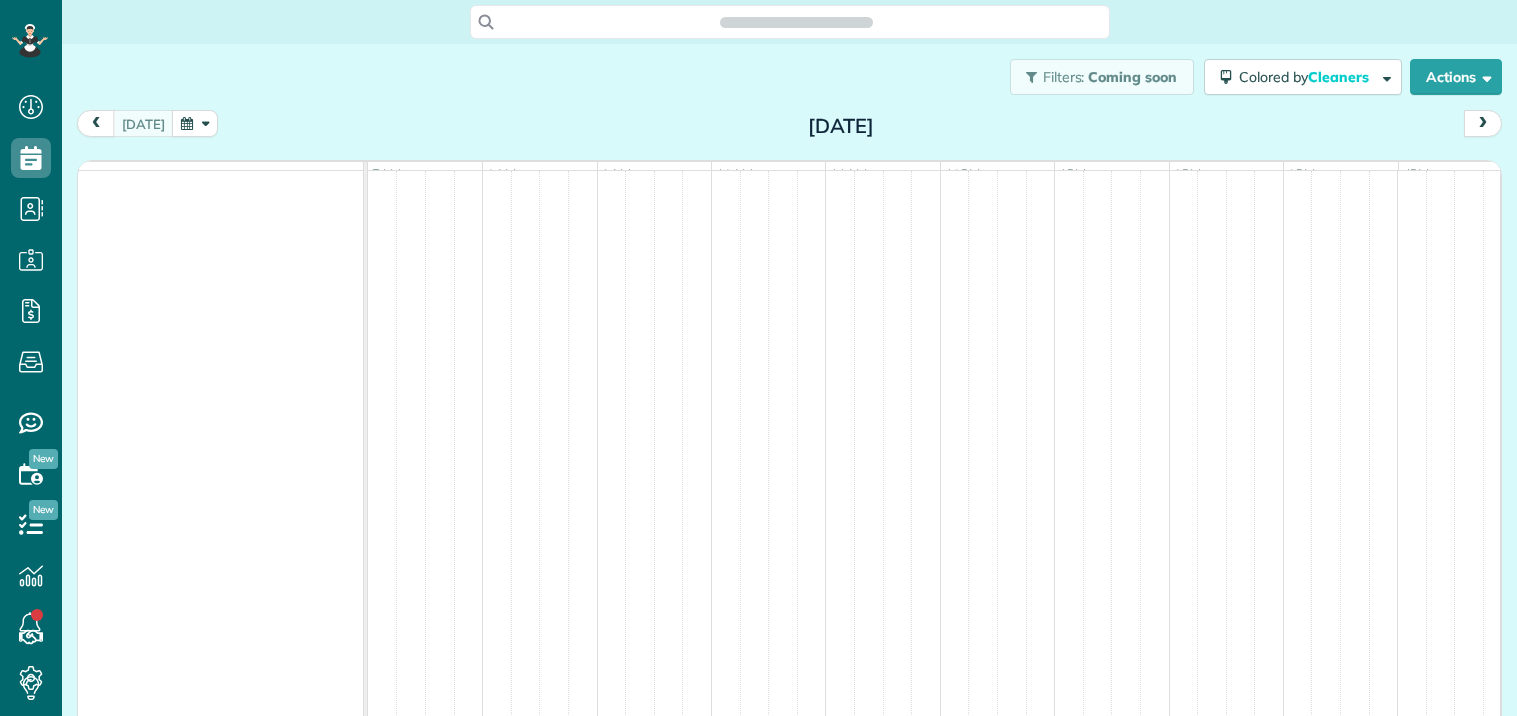 scroll, scrollTop: 0, scrollLeft: 0, axis: both 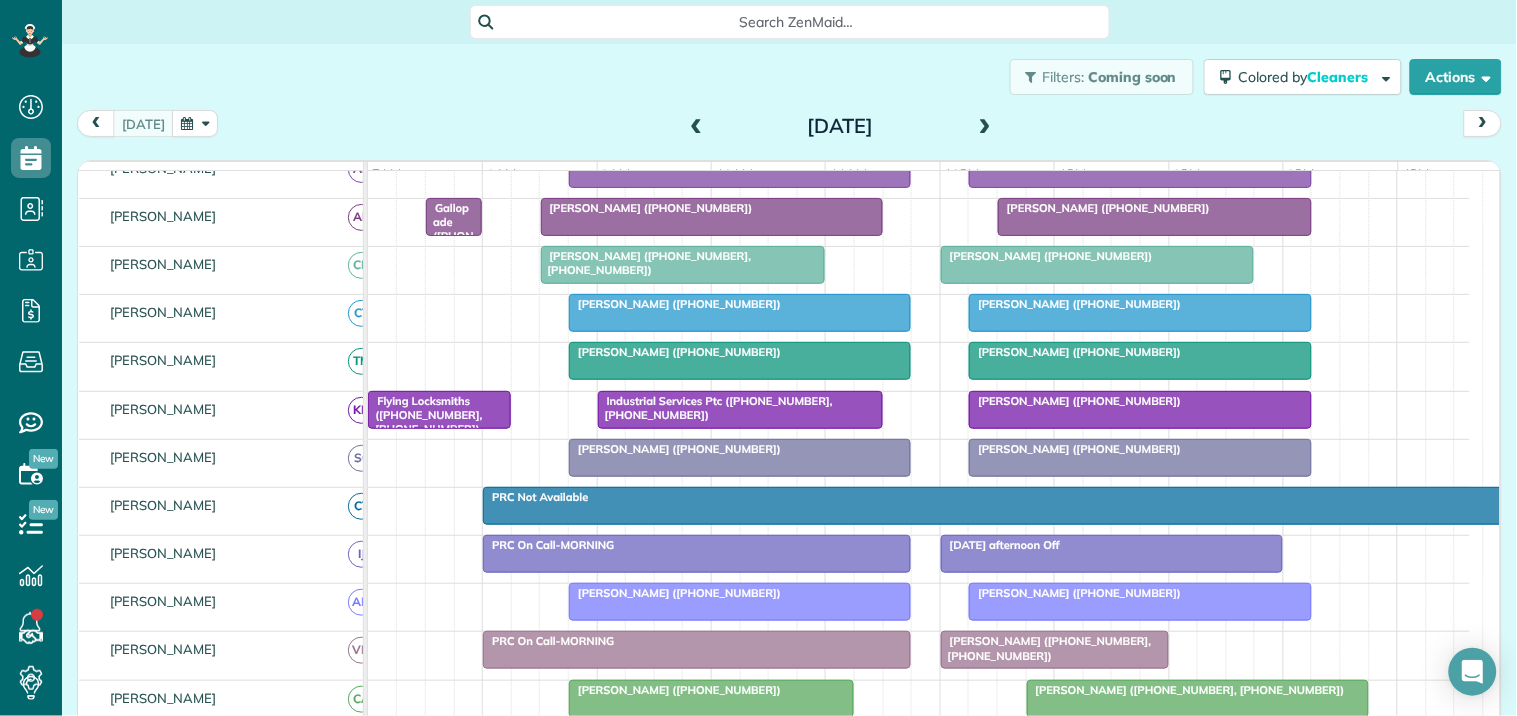 click at bounding box center (740, 313) 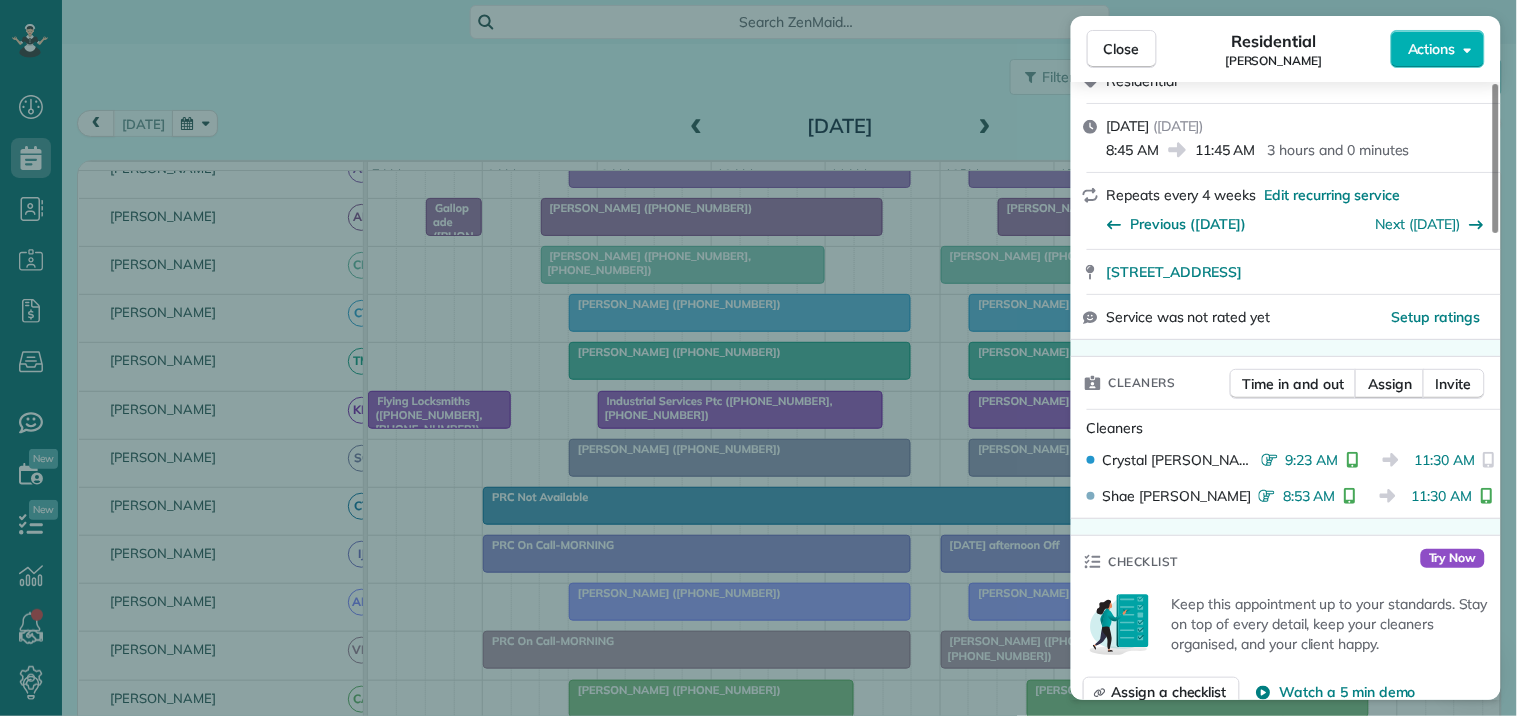 scroll, scrollTop: 333, scrollLeft: 0, axis: vertical 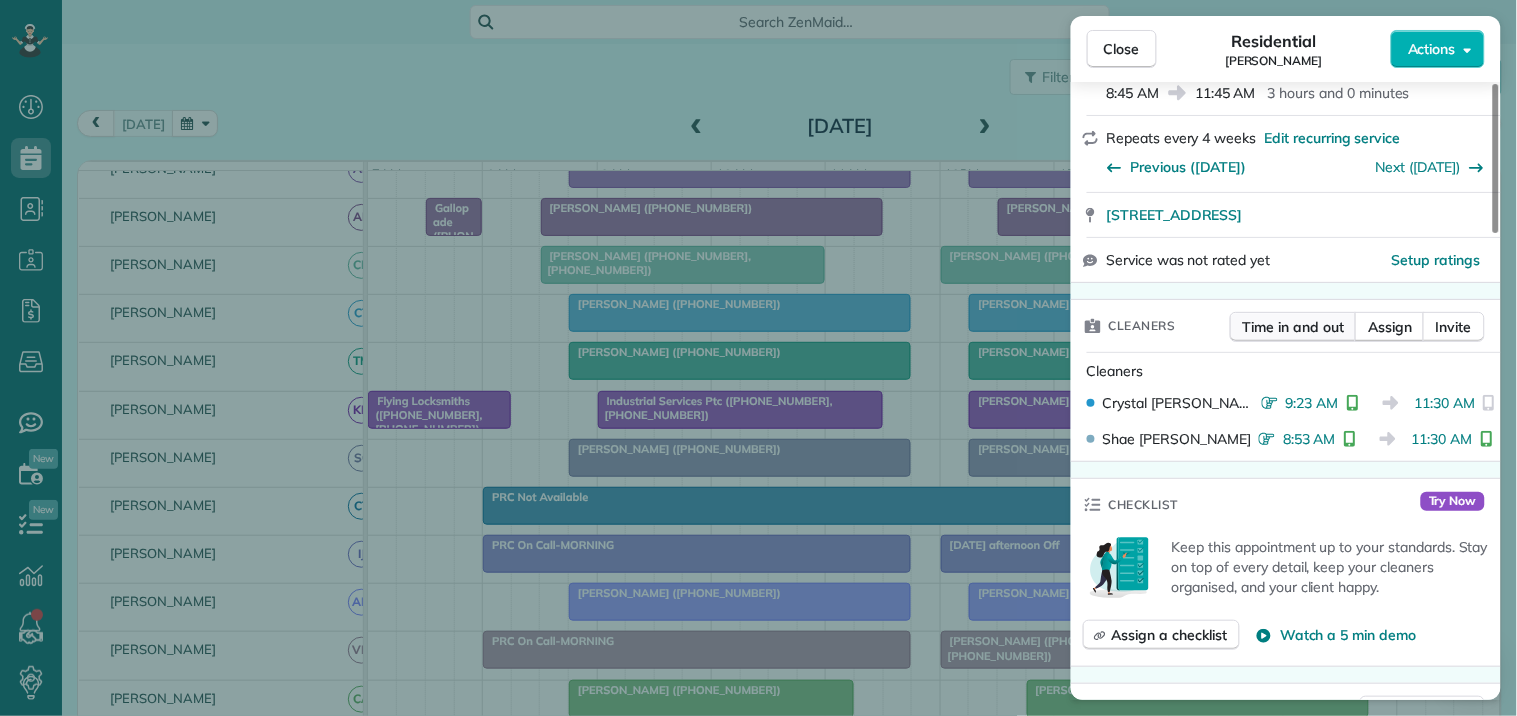click on "Time in and out" at bounding box center (1293, 327) 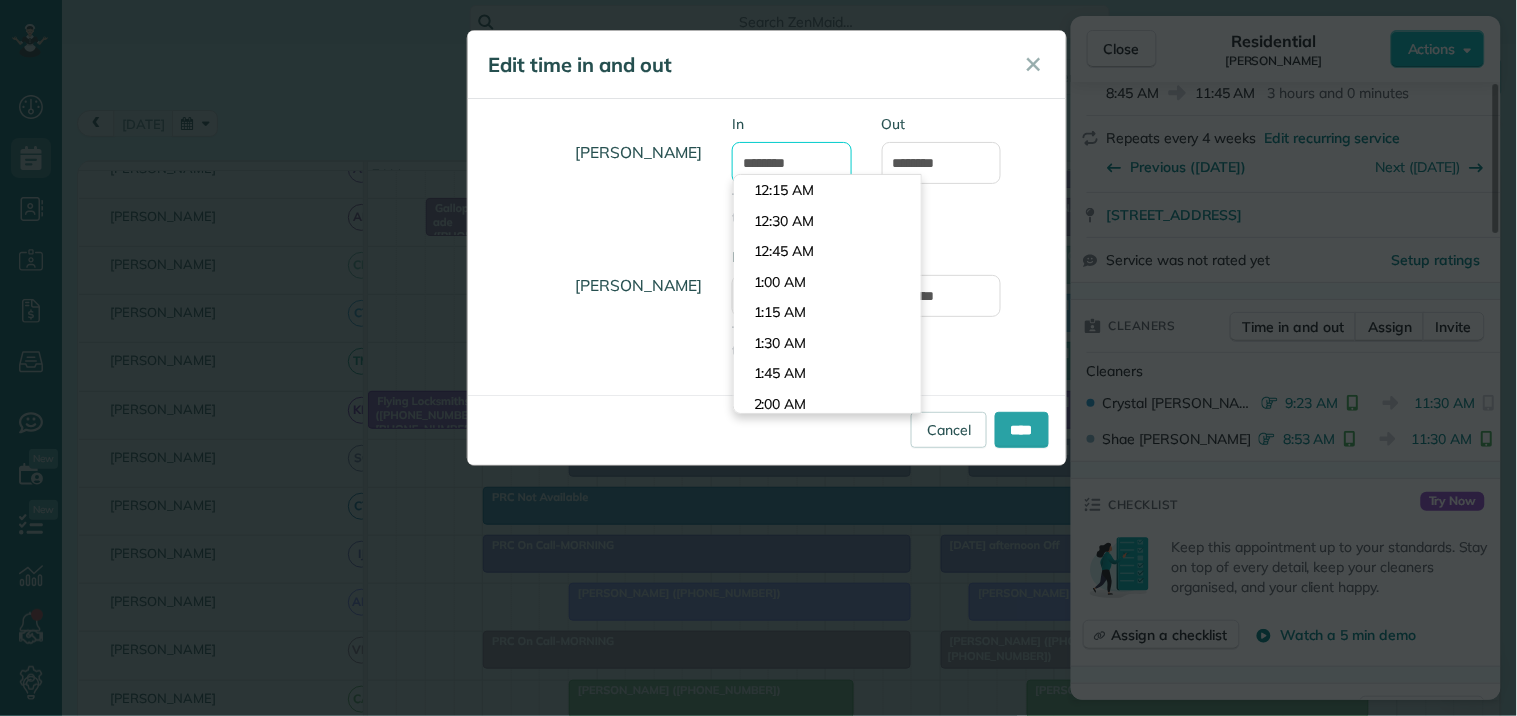 click on "*******" at bounding box center [792, 163] 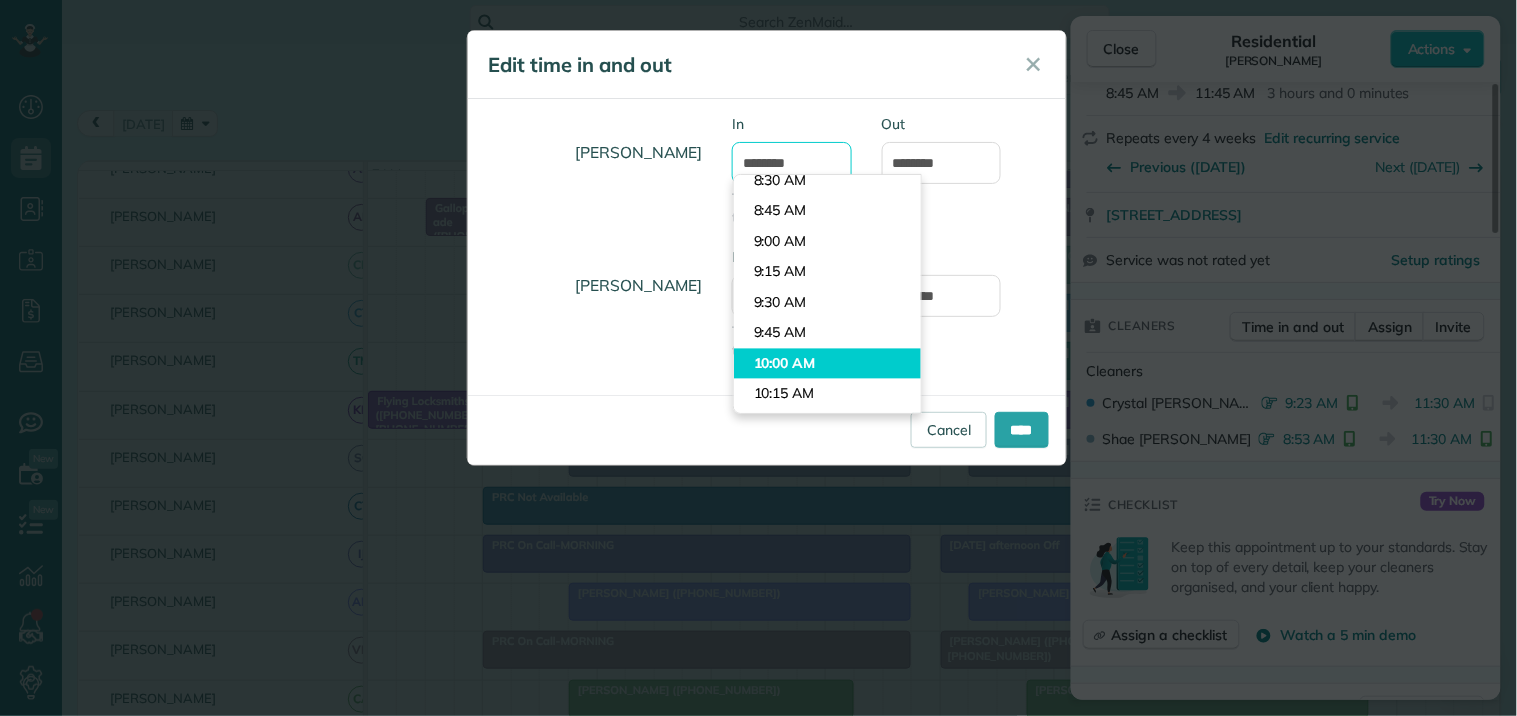 scroll, scrollTop: 987, scrollLeft: 0, axis: vertical 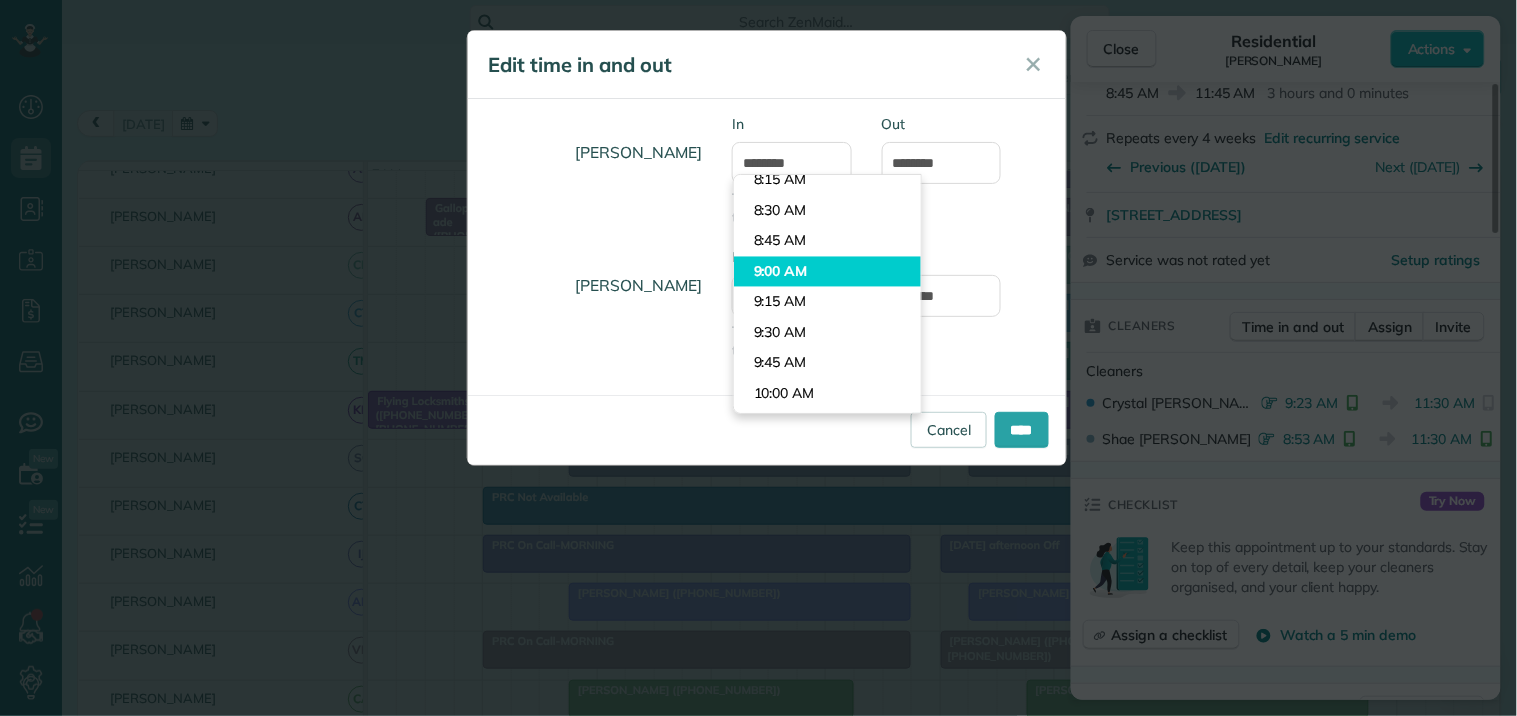 type on "*******" 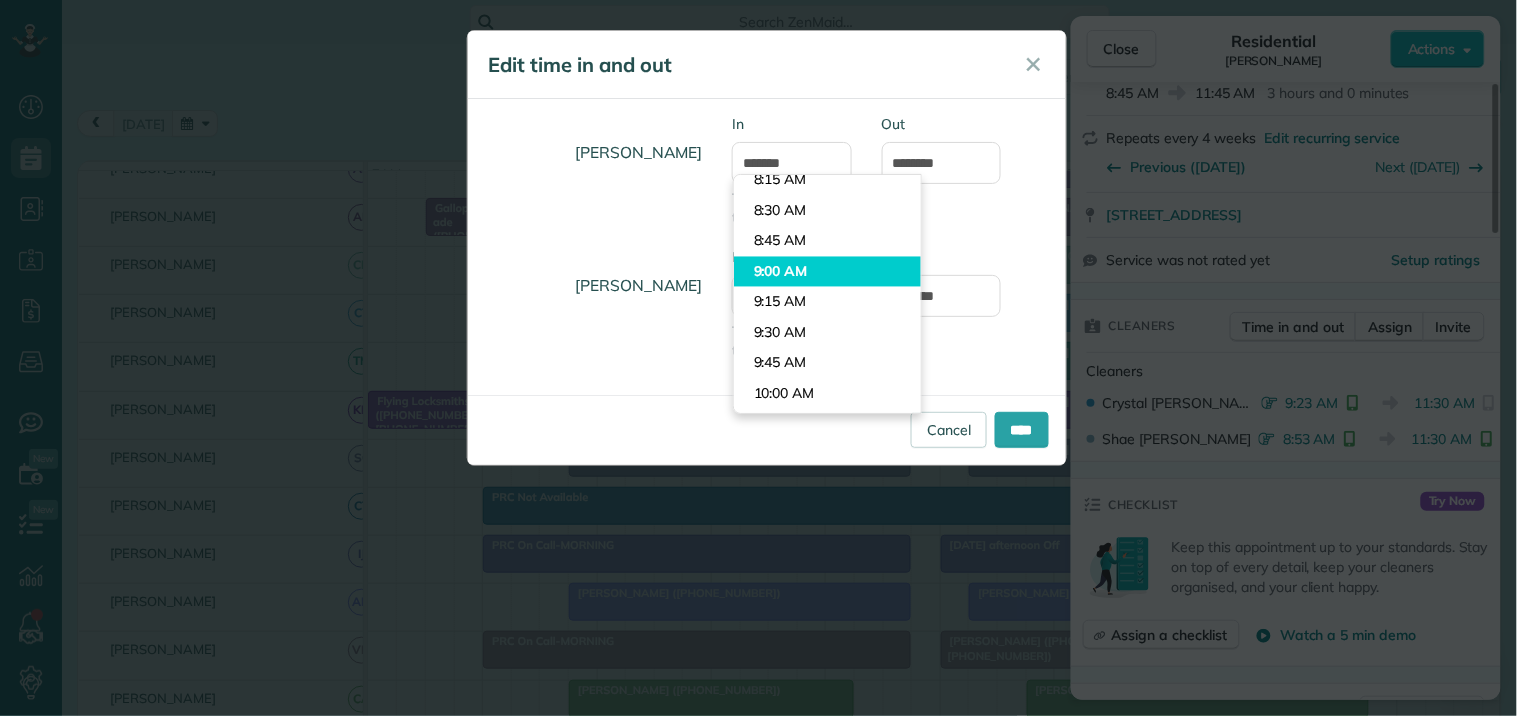 click on "Dashboard
Scheduling
Calendar View
List View
Dispatch View - Weekly scheduling (Beta)" at bounding box center [758, 358] 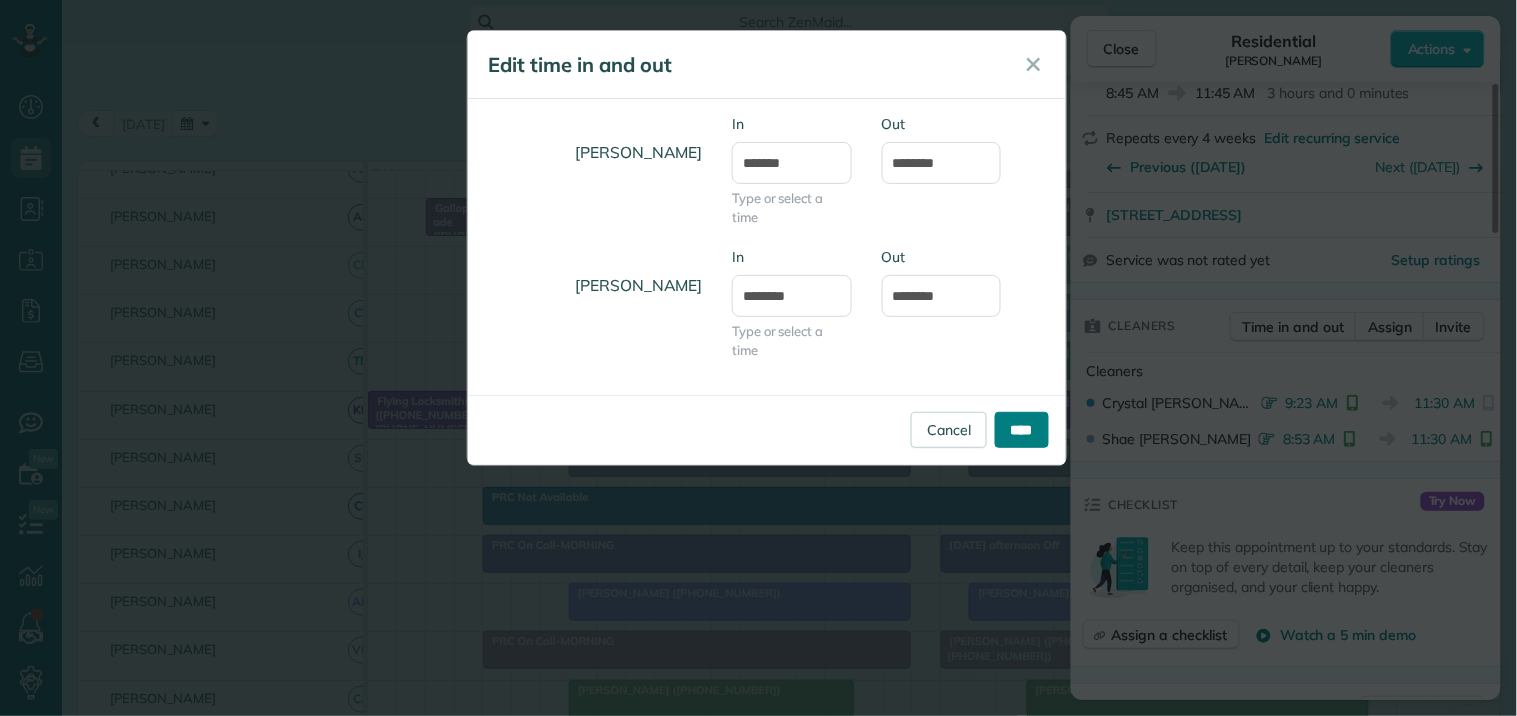click on "****" at bounding box center [1022, 430] 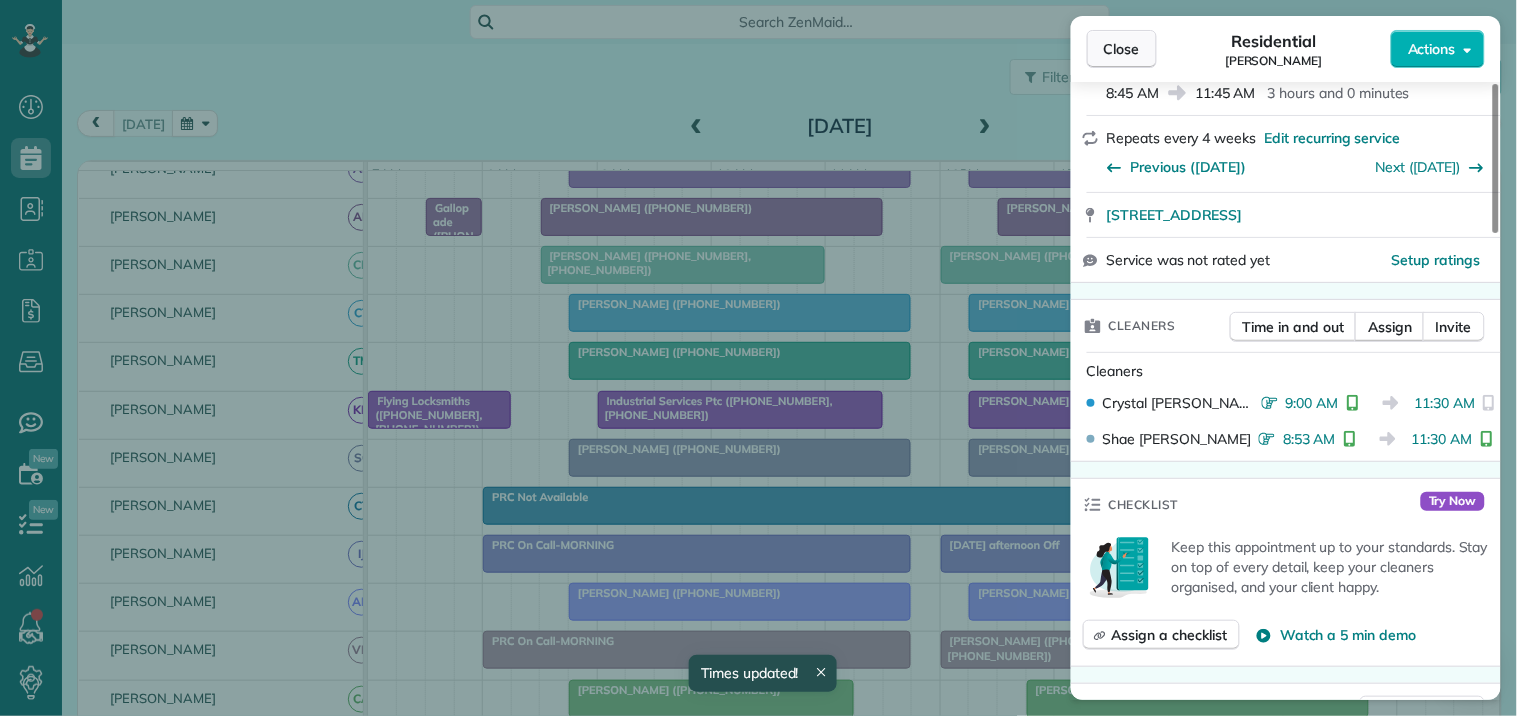 click on "Close" at bounding box center (1122, 49) 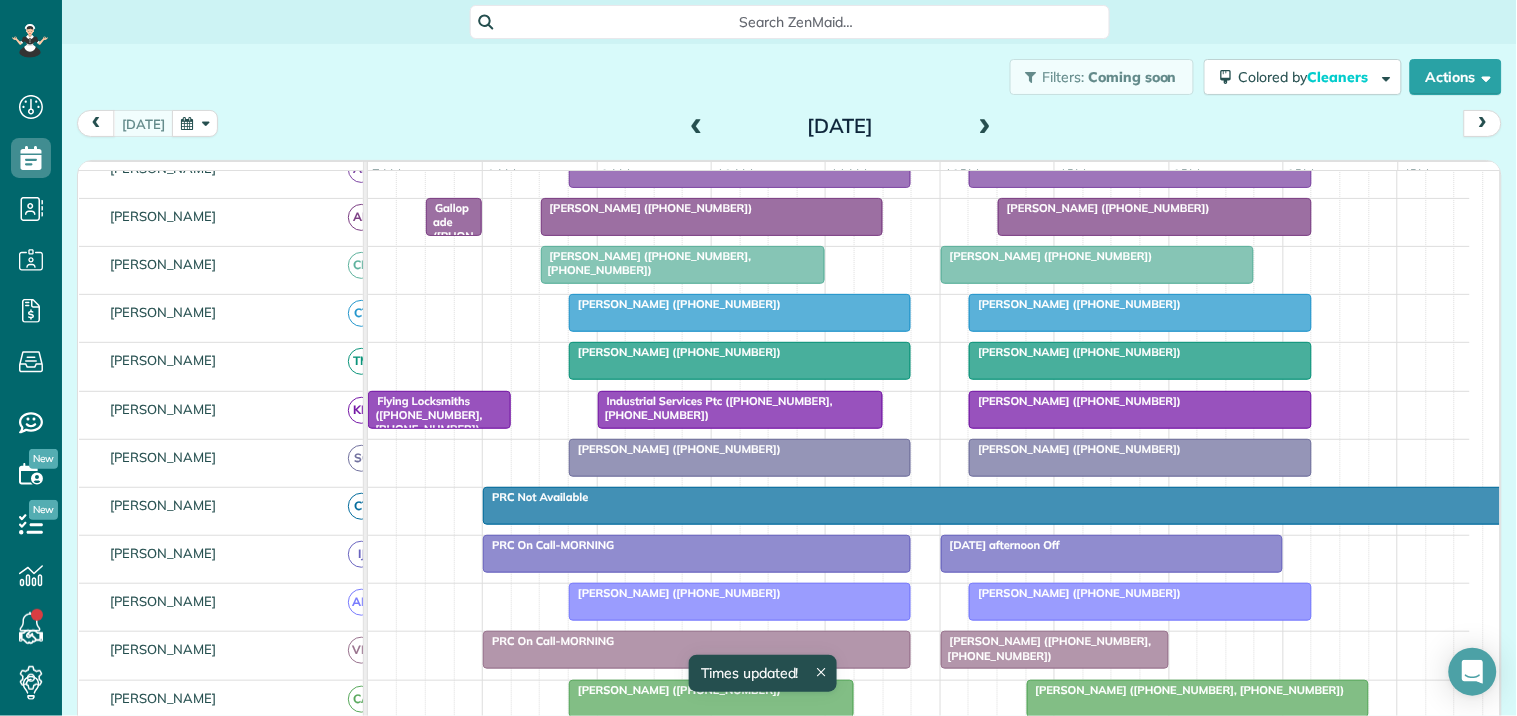 click on "Dee Hottinger (+16784881001)" at bounding box center (1075, 304) 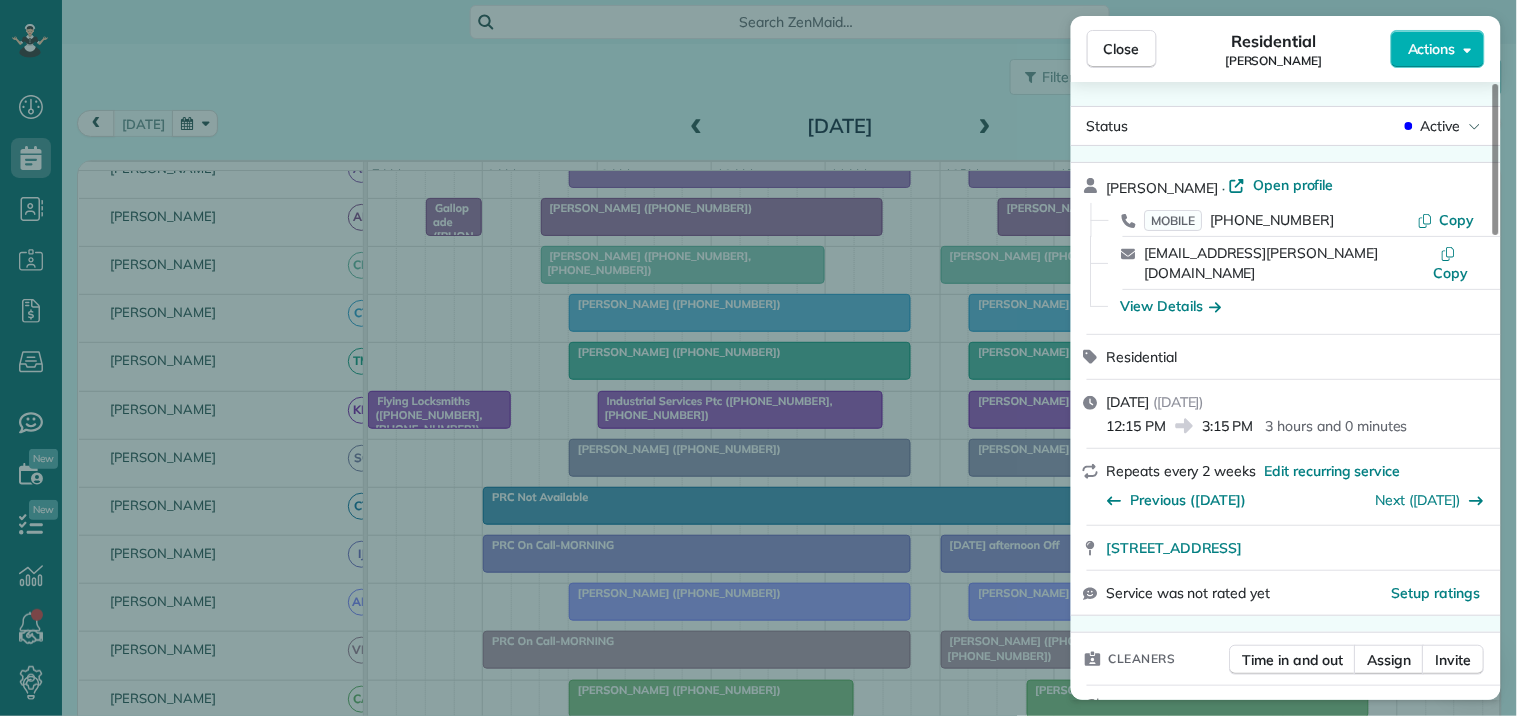 scroll, scrollTop: 333, scrollLeft: 0, axis: vertical 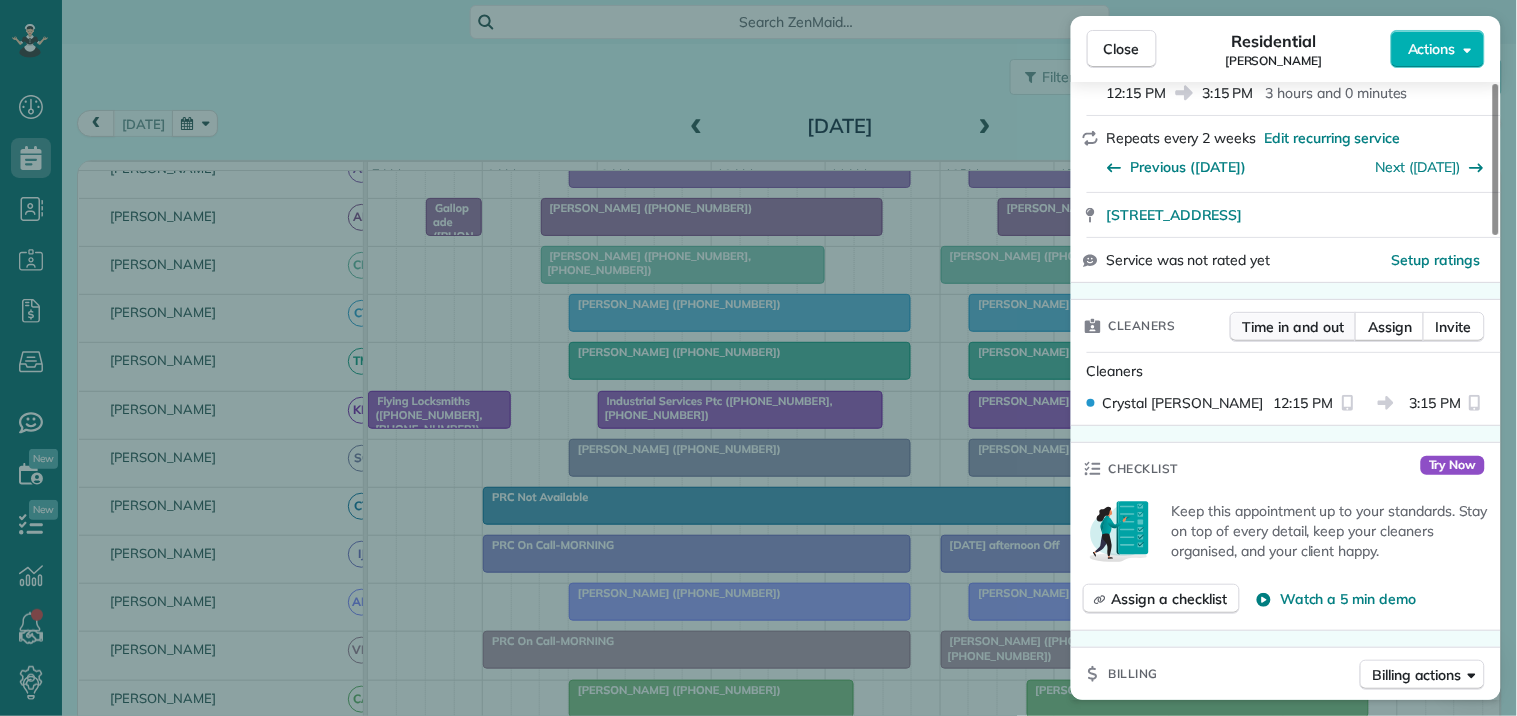 click on "Time in and out" at bounding box center (1293, 327) 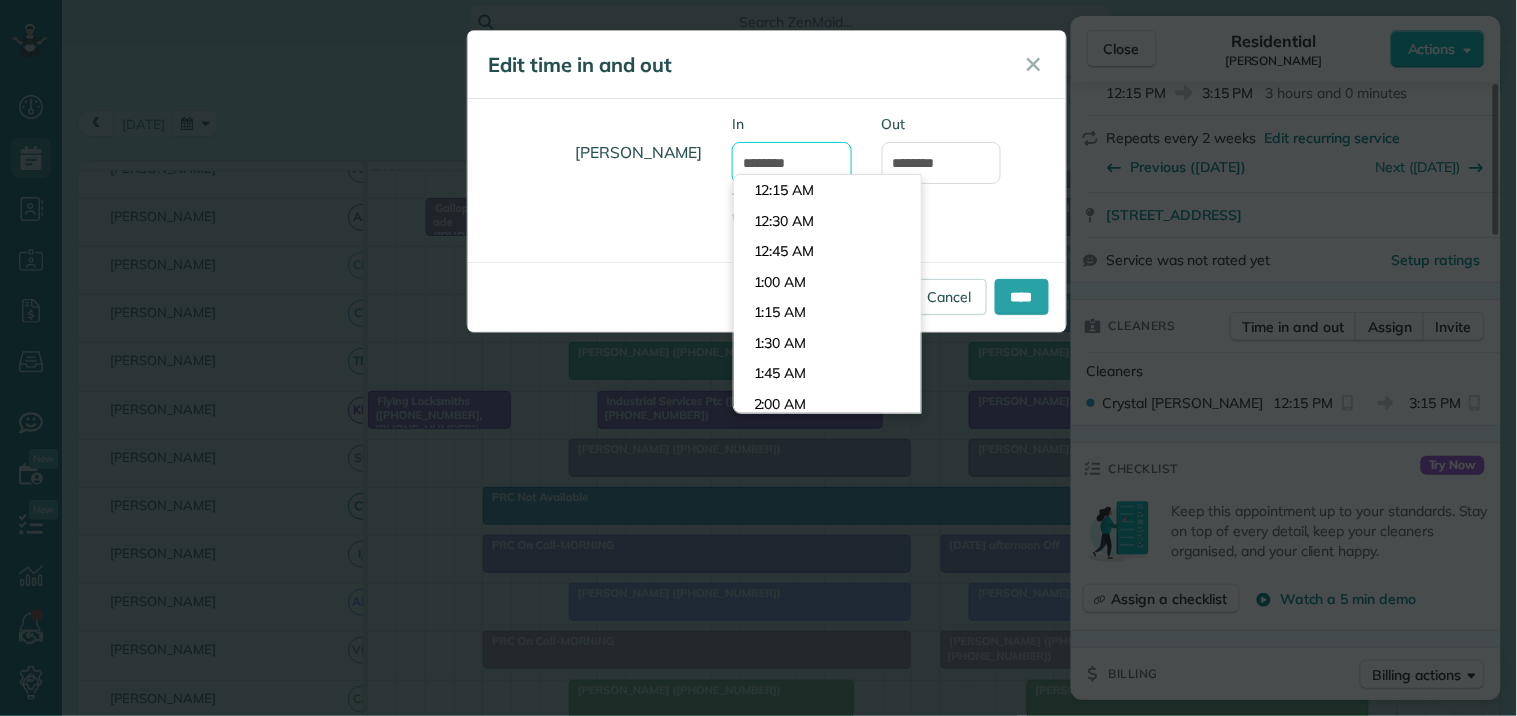 click on "********" at bounding box center (792, 163) 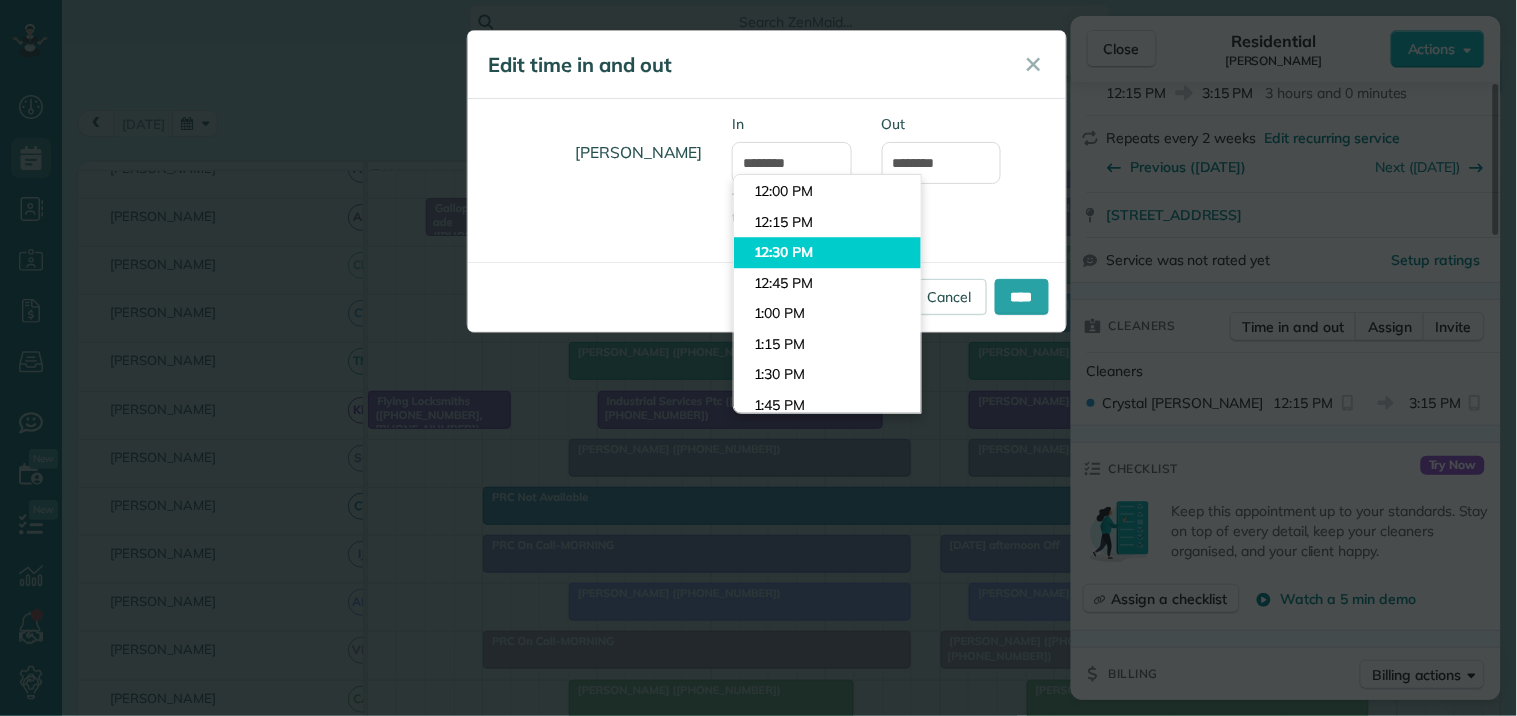 type on "********" 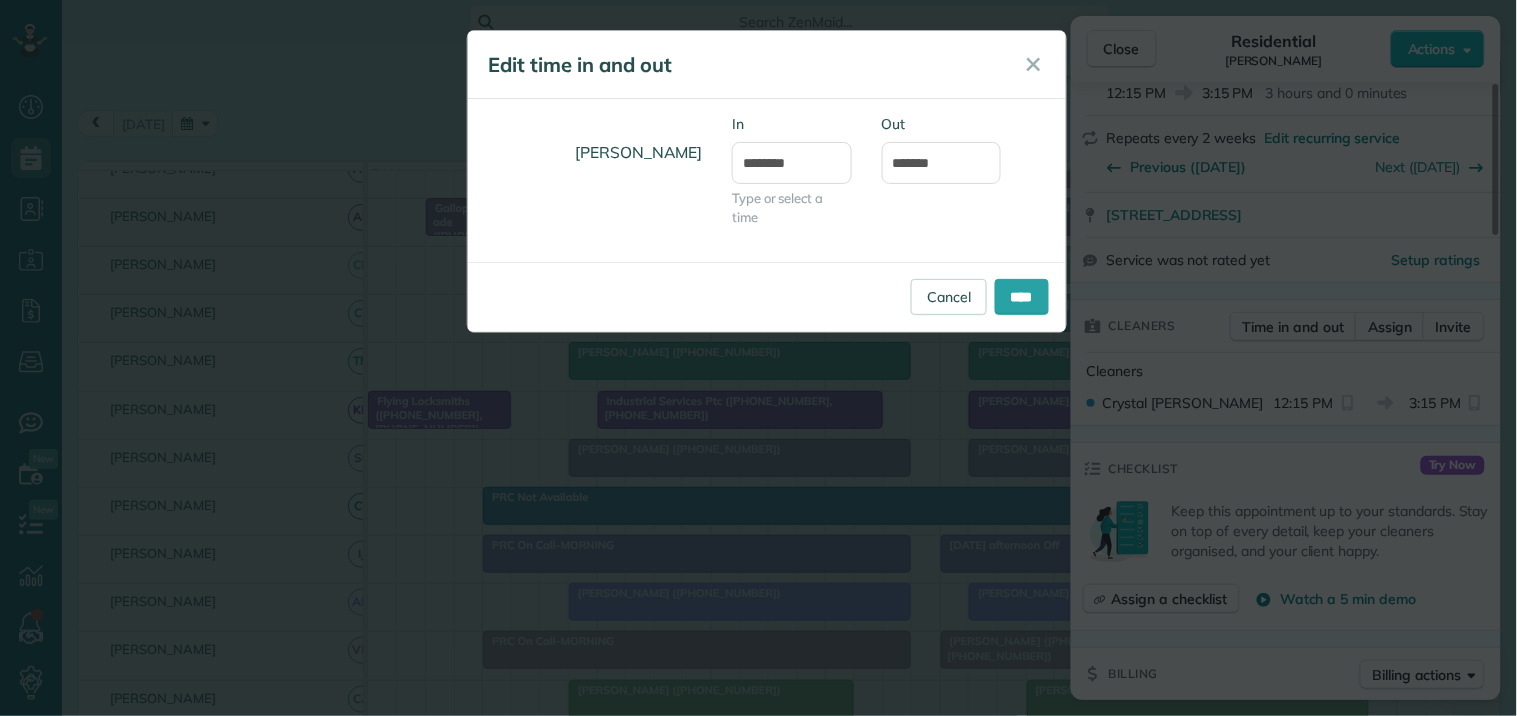 click on "Dashboard
Scheduling
Calendar View
List View
Dispatch View - Weekly scheduling (Beta)" at bounding box center [758, 358] 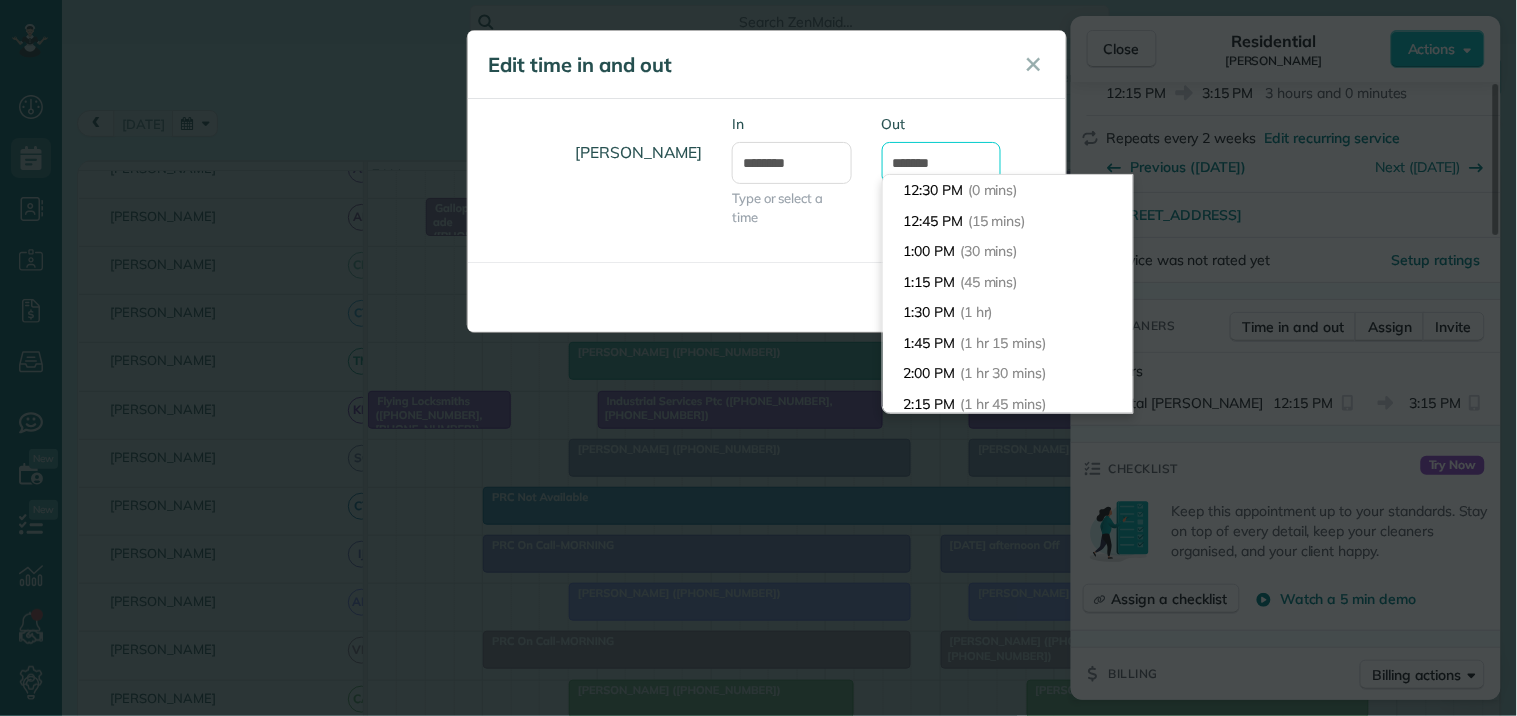 click on "*******" at bounding box center [942, 163] 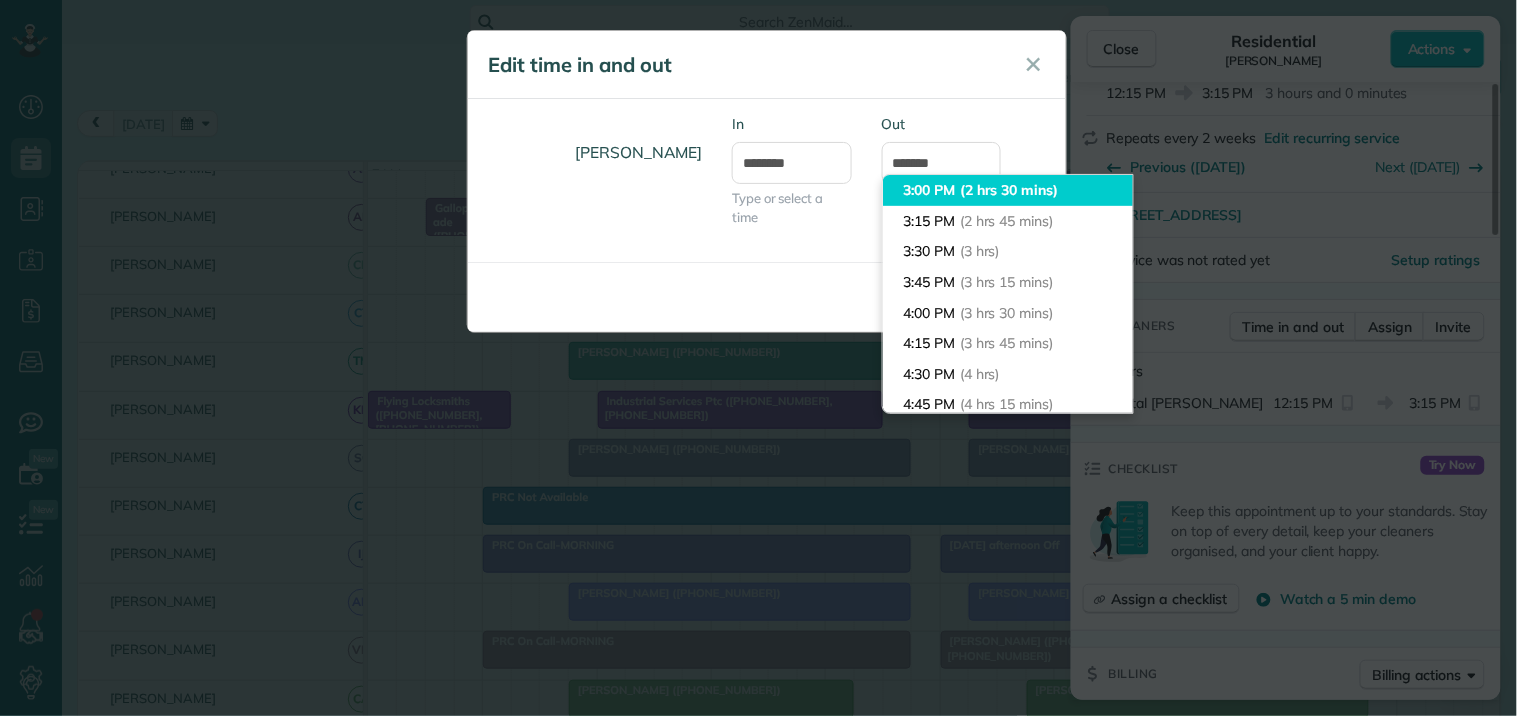 type on "*******" 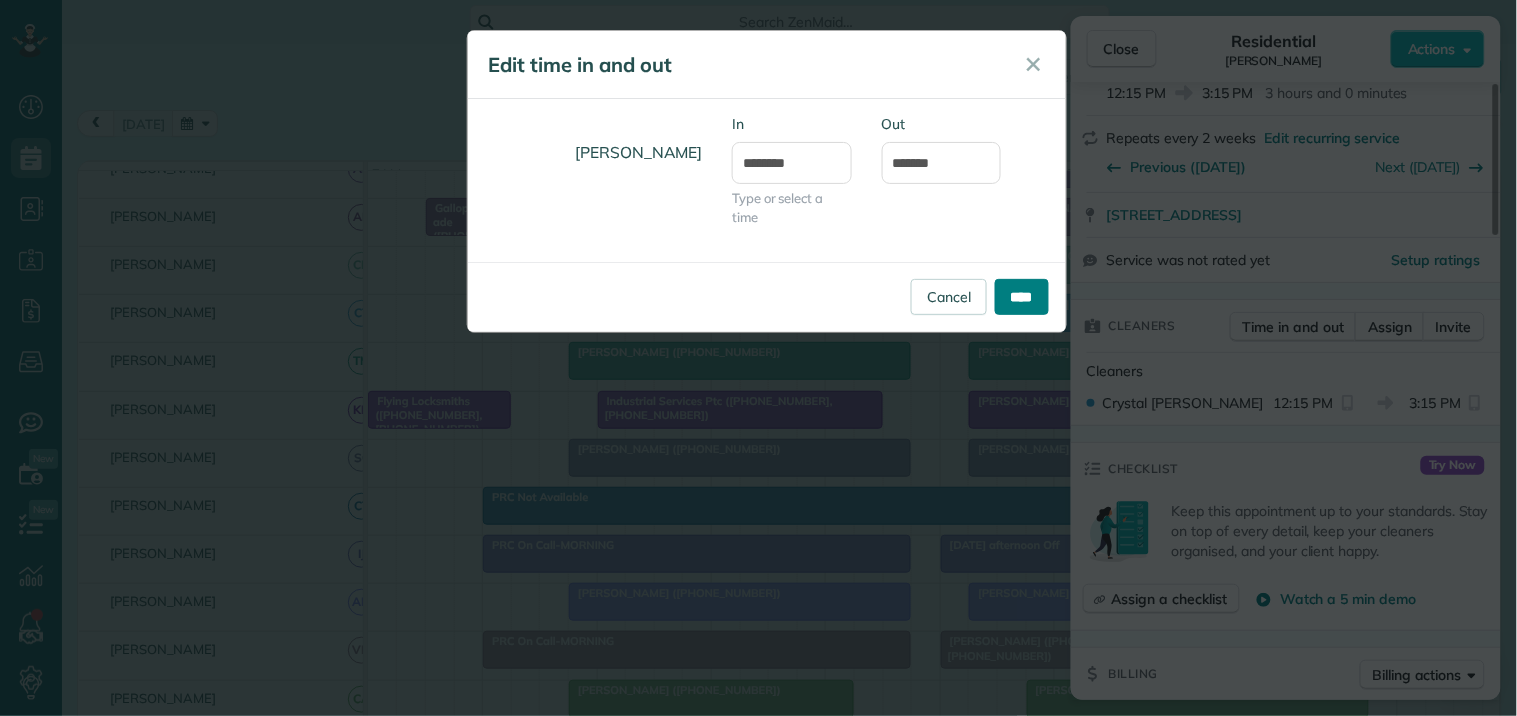 click on "****" at bounding box center (1022, 297) 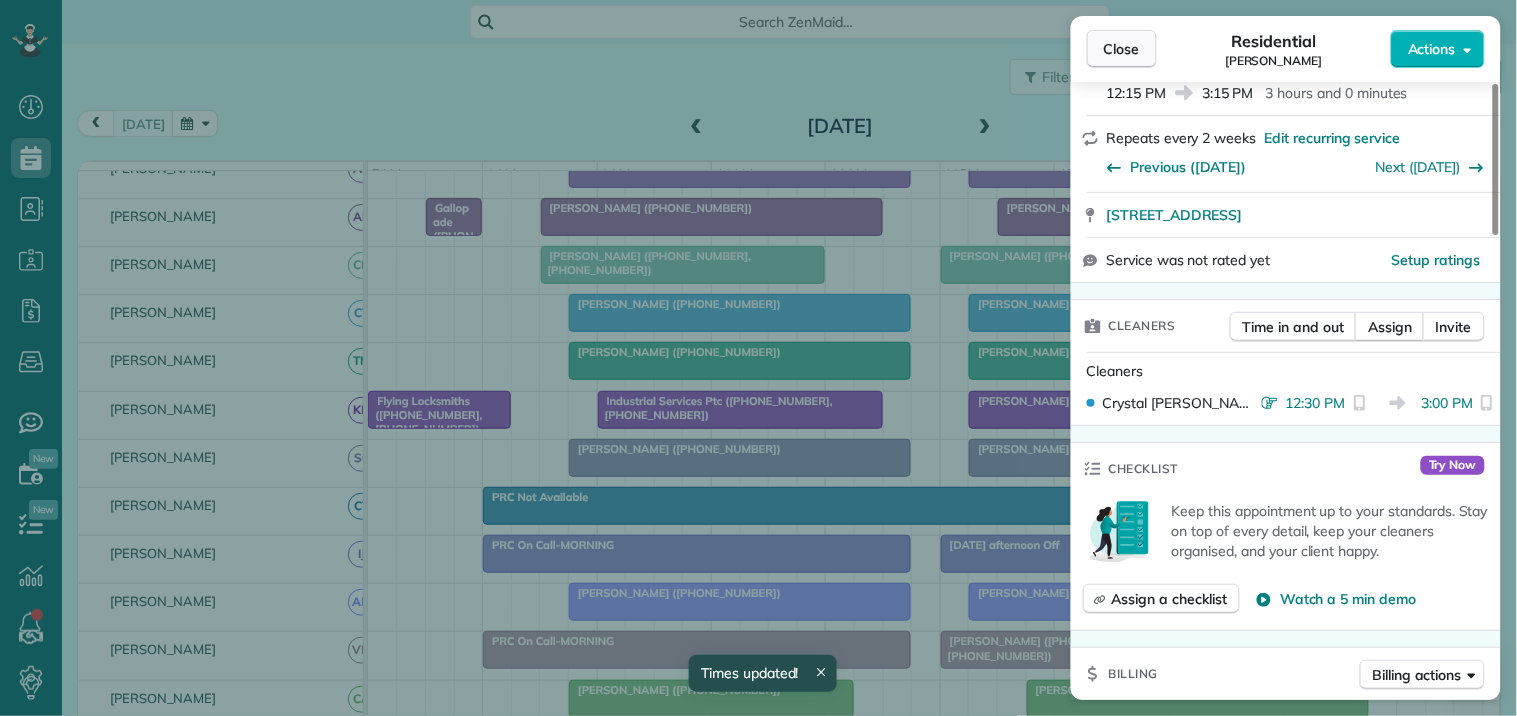 click on "Close" at bounding box center [1122, 49] 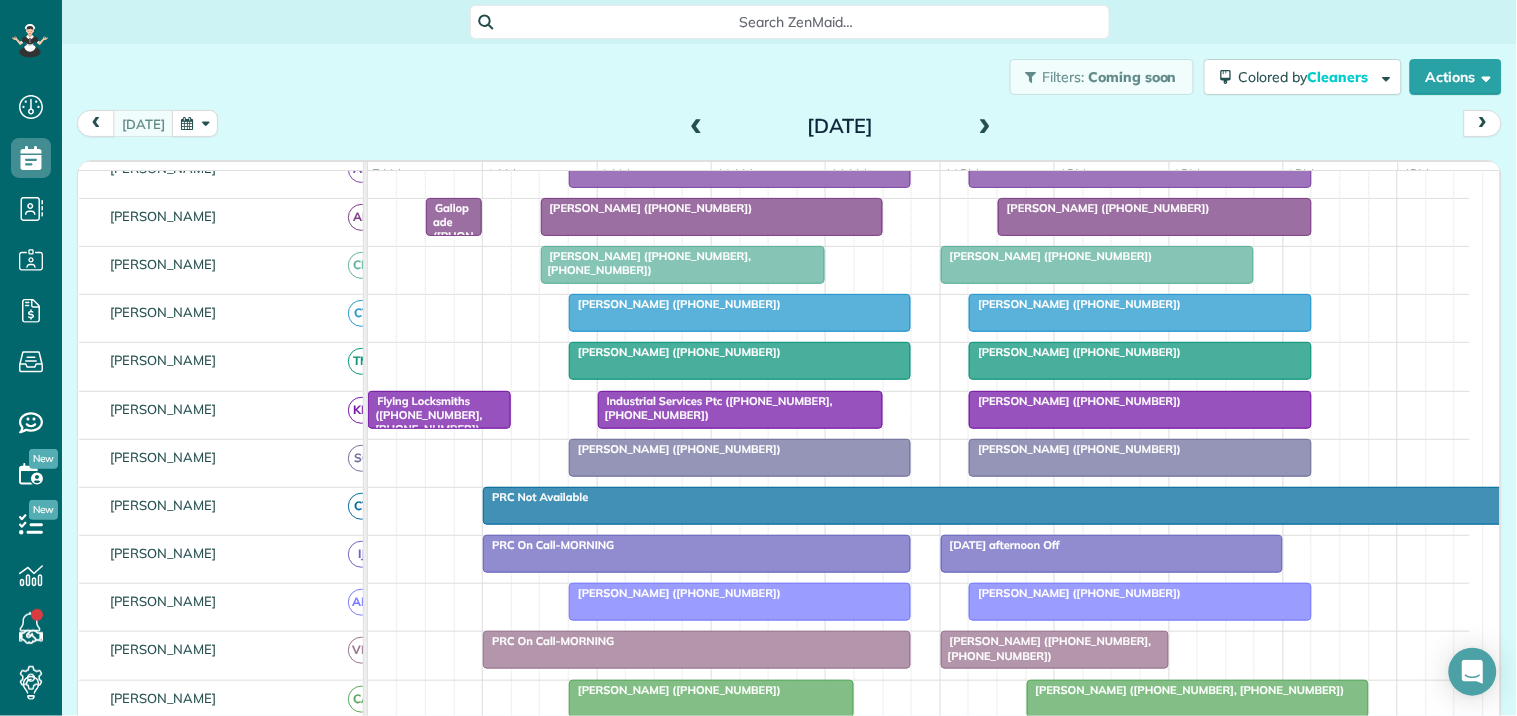 scroll, scrollTop: 162, scrollLeft: 0, axis: vertical 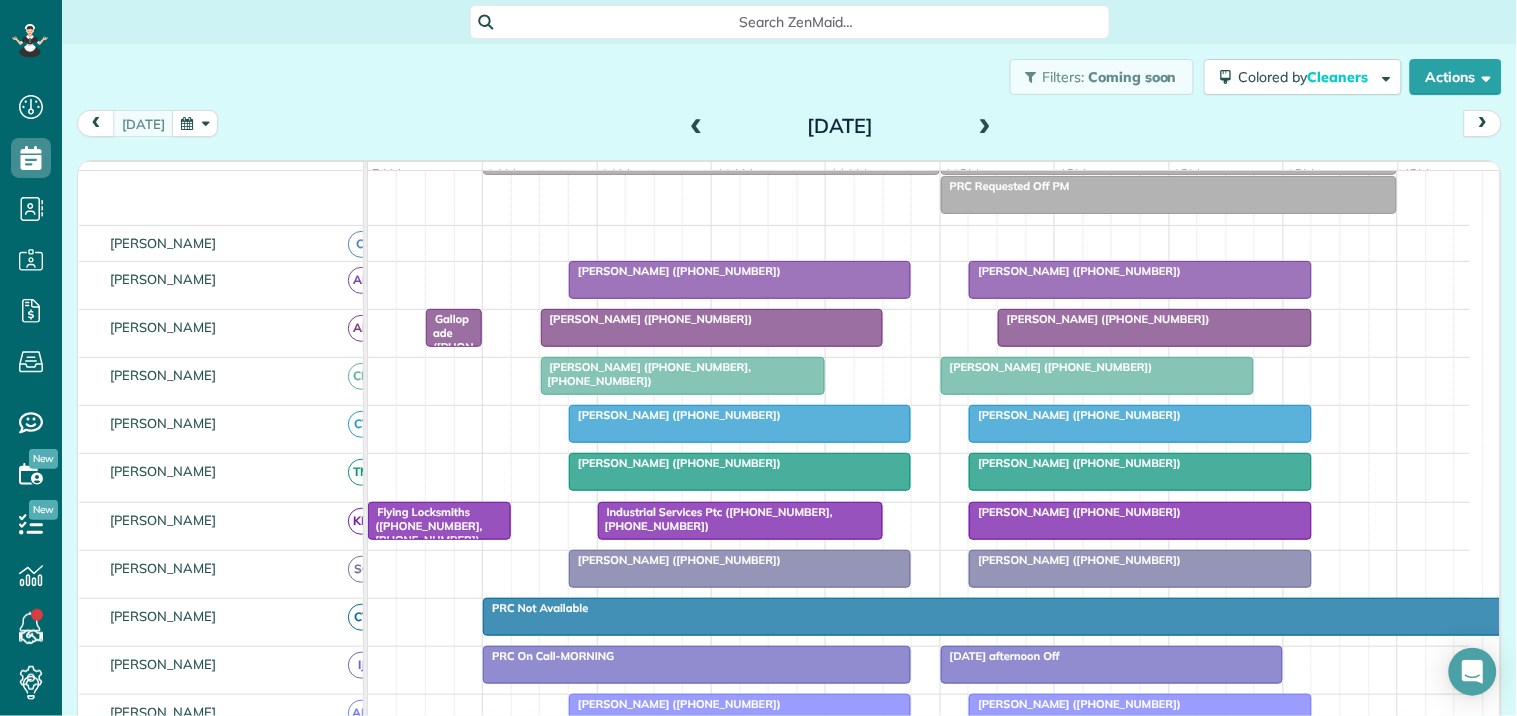 click on "Dawn Houston (+17703145491)" at bounding box center (1047, 367) 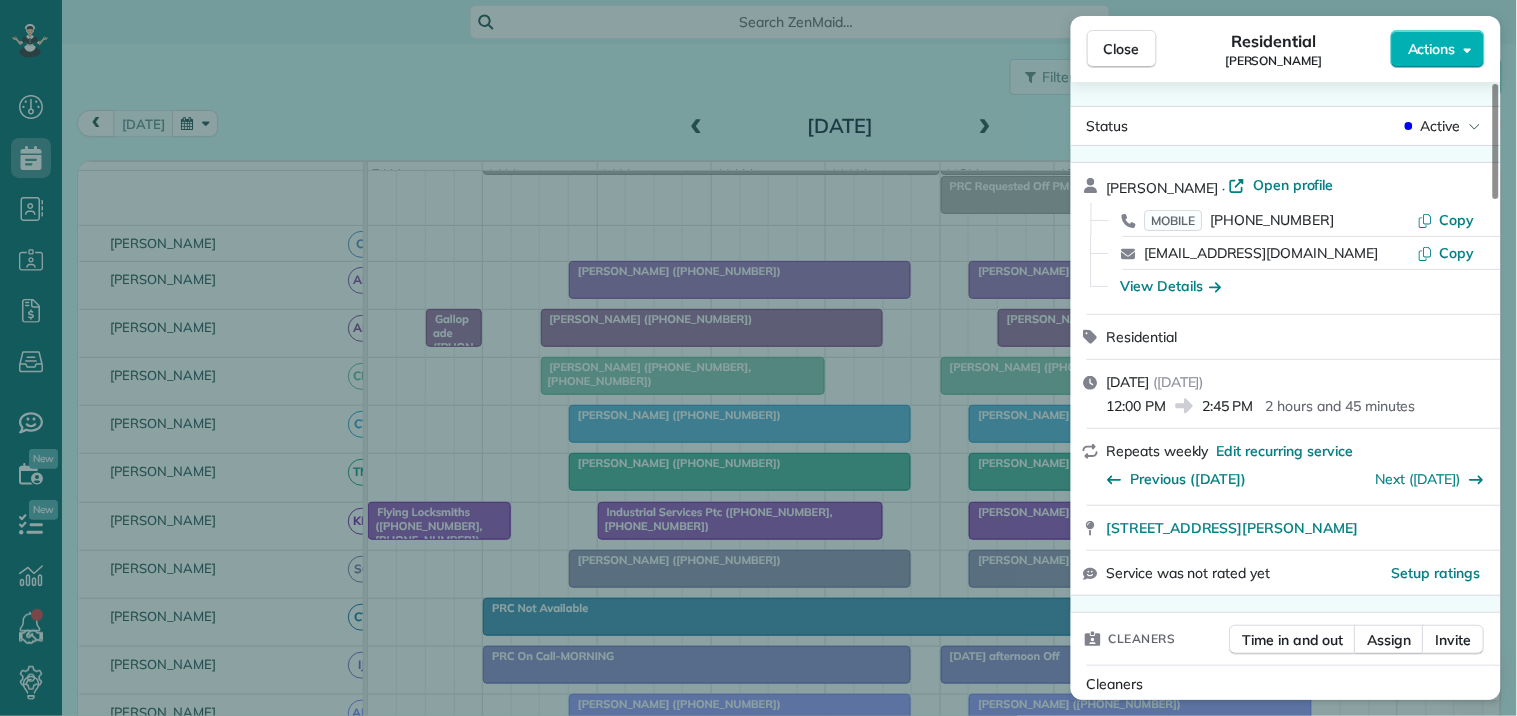 scroll, scrollTop: 222, scrollLeft: 0, axis: vertical 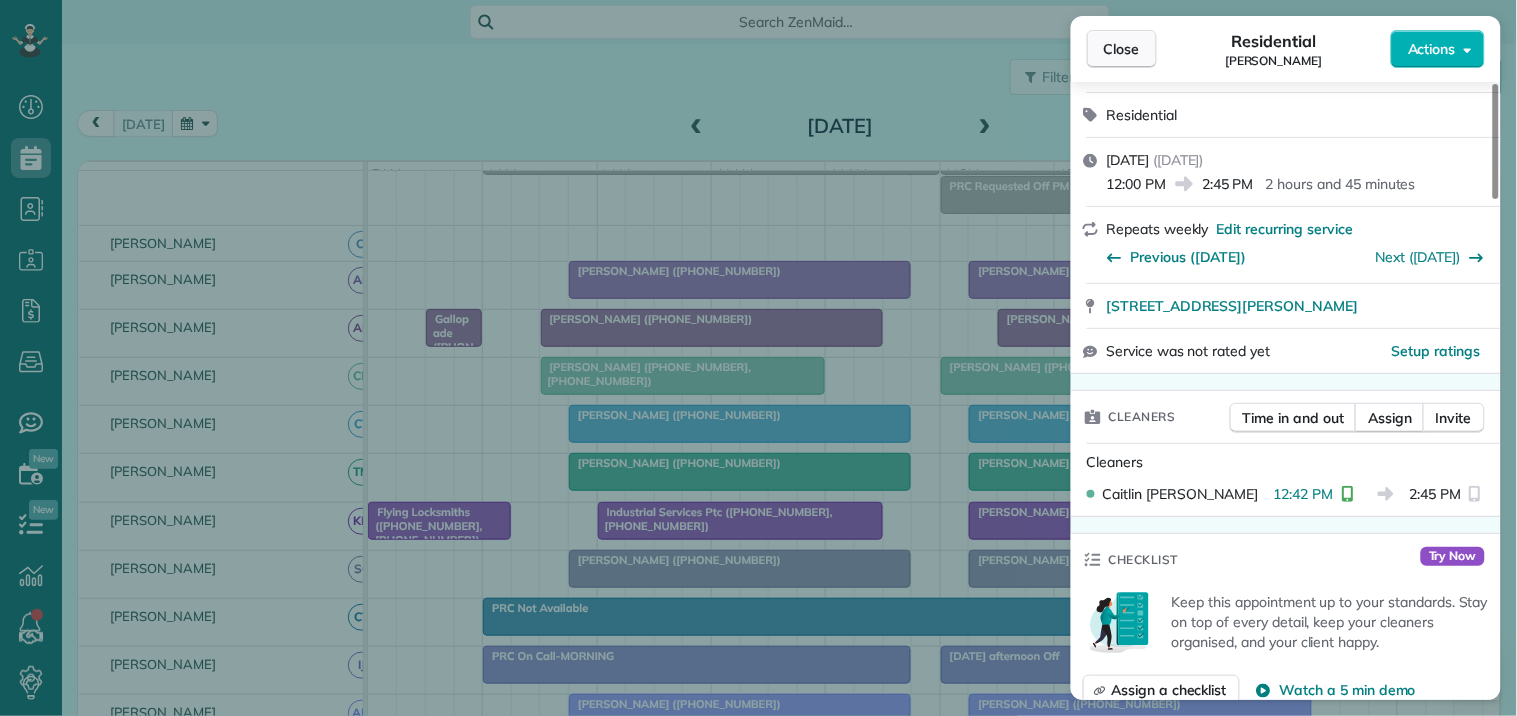 click on "Close" at bounding box center [1122, 49] 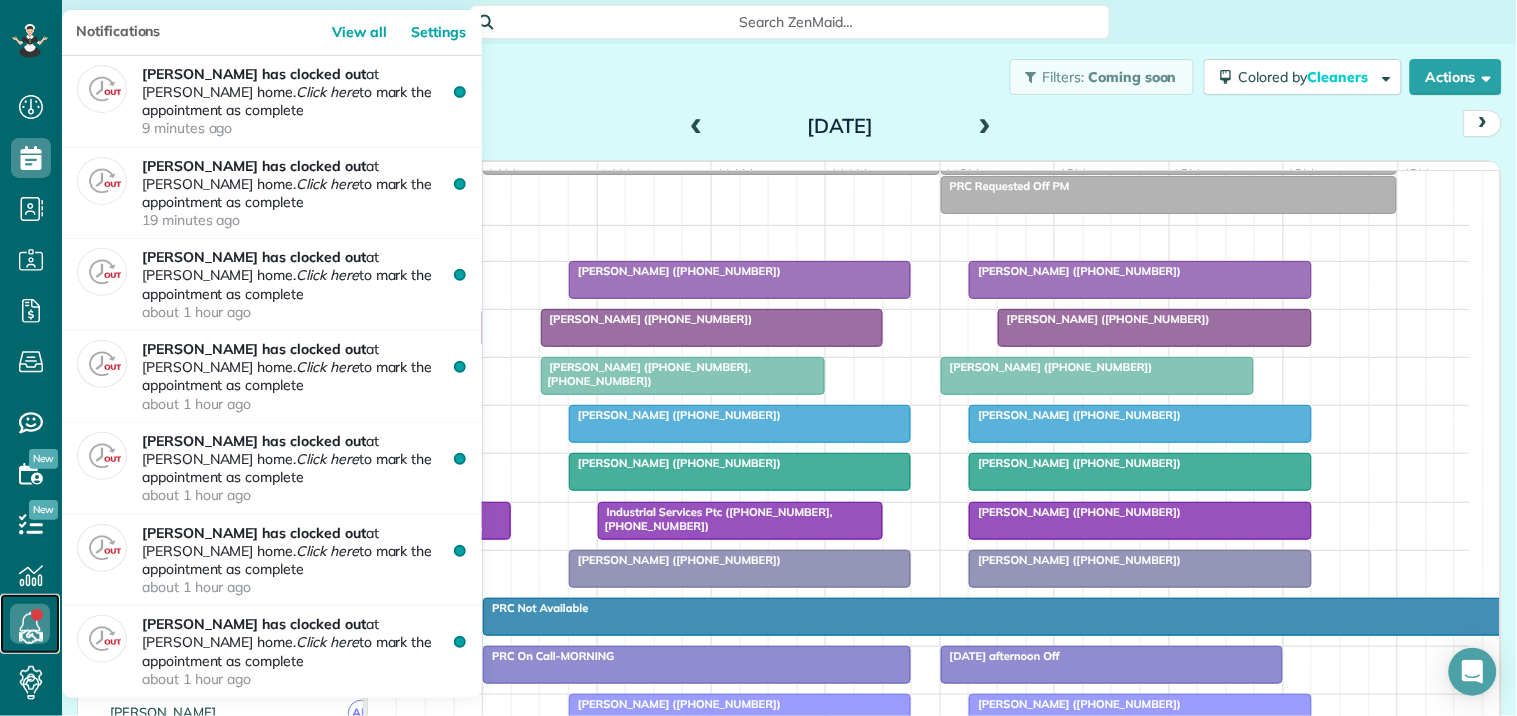 click 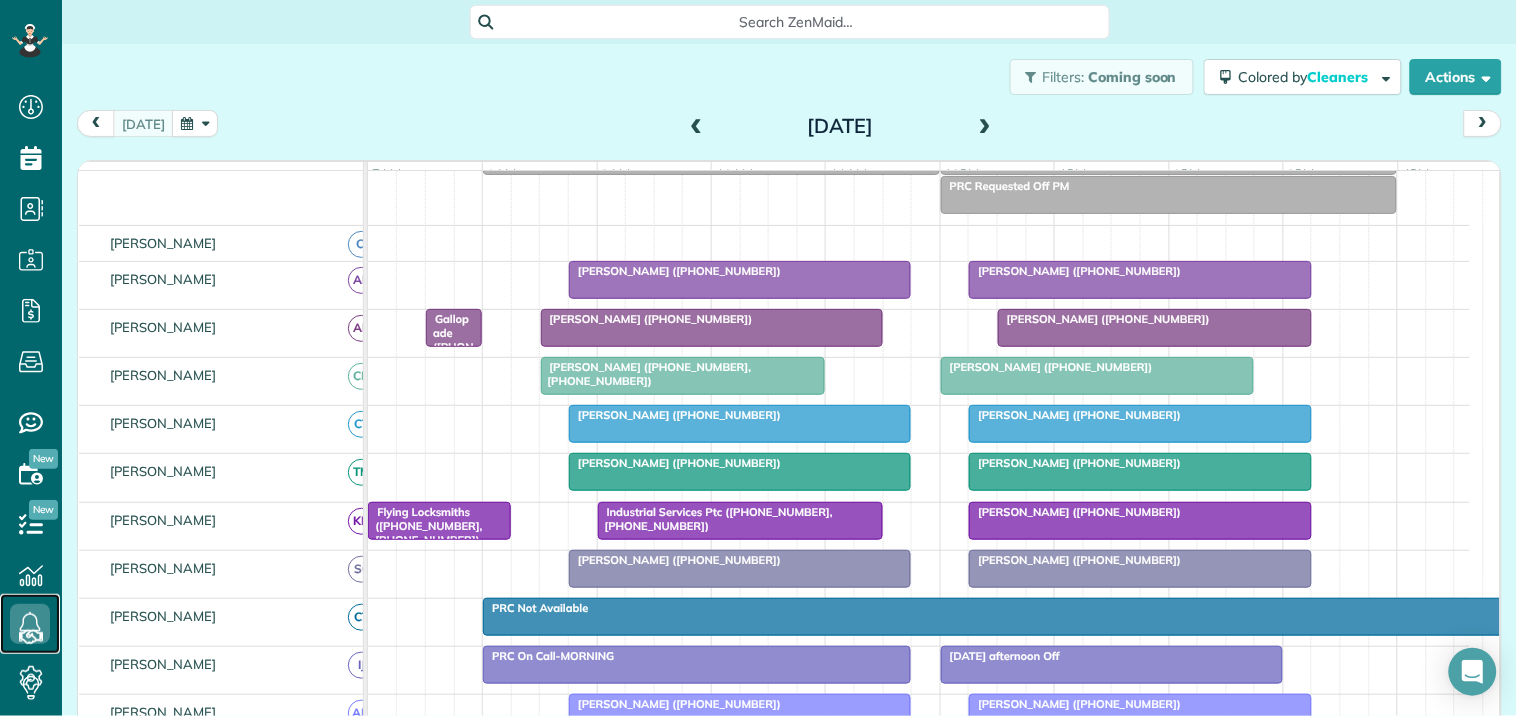 click on "Liz Bowen (+16784810849)" at bounding box center [1155, 319] 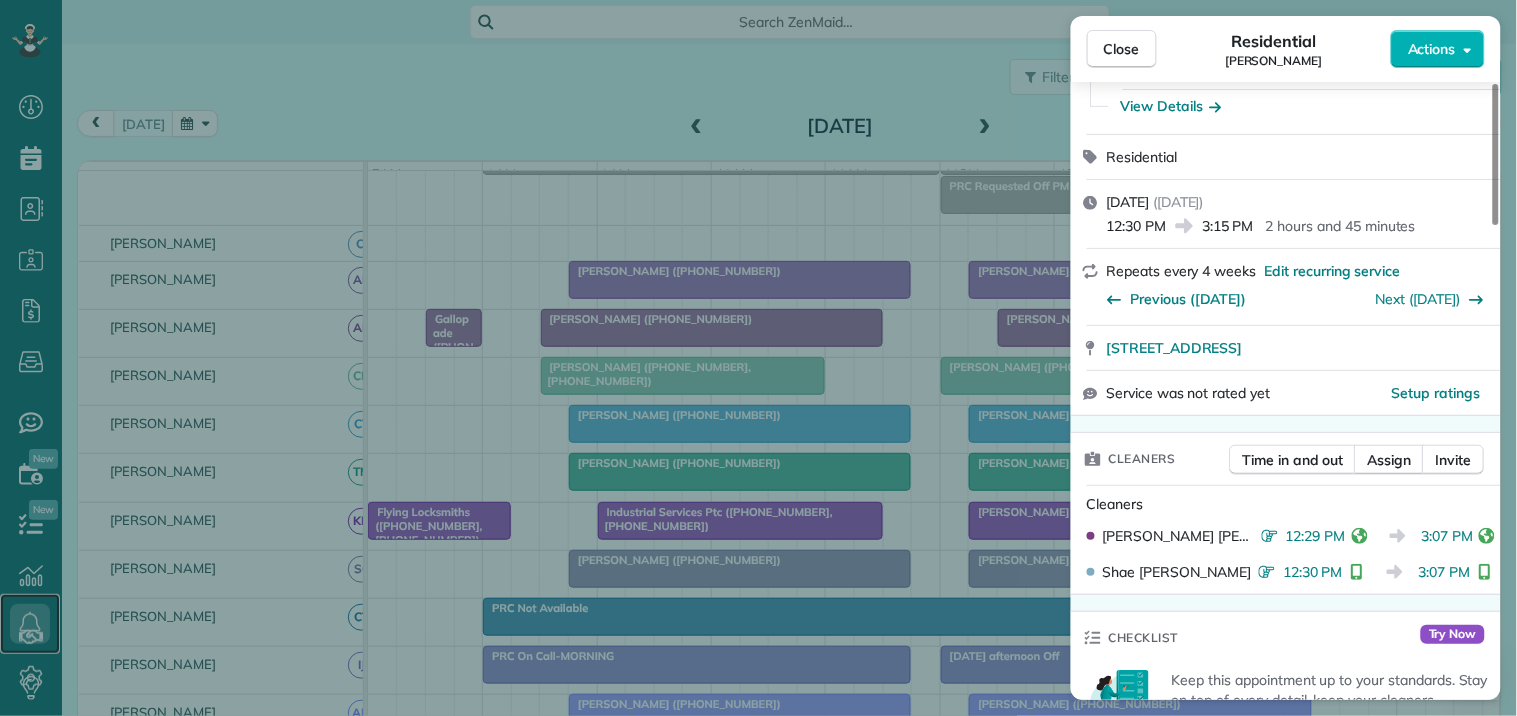 scroll, scrollTop: 333, scrollLeft: 0, axis: vertical 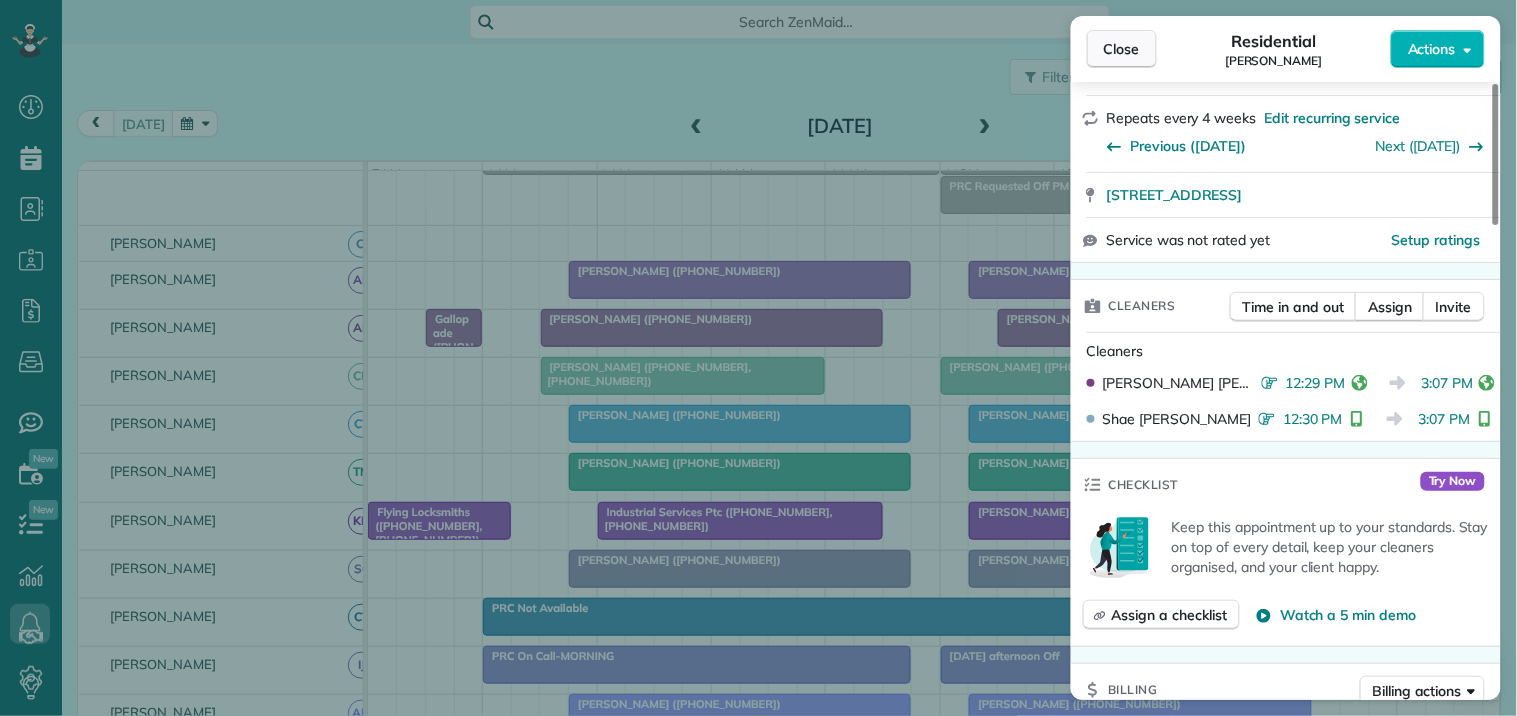 click on "Close" at bounding box center [1122, 49] 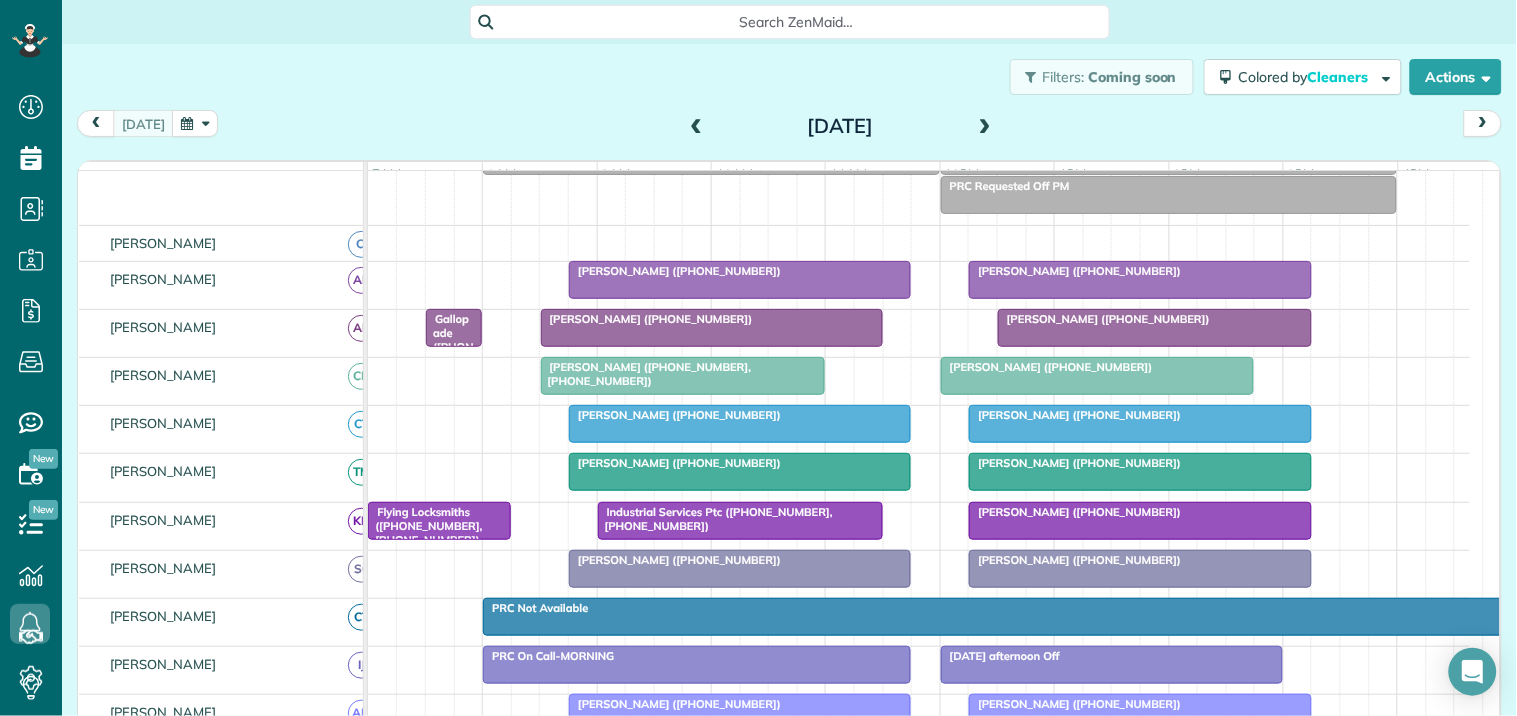 scroll, scrollTop: 444, scrollLeft: 0, axis: vertical 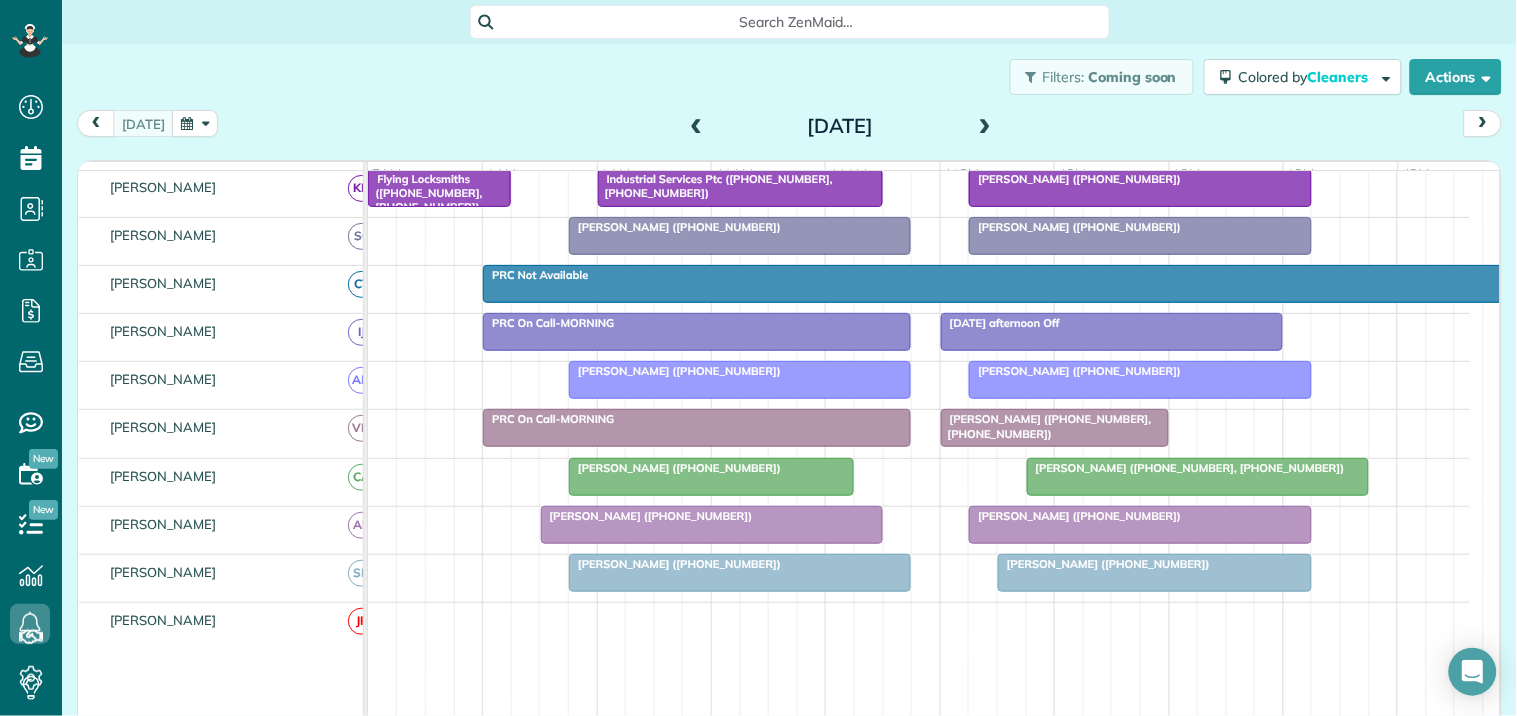 click on "Cindy Plunkett (+17704017514)" at bounding box center (1075, 516) 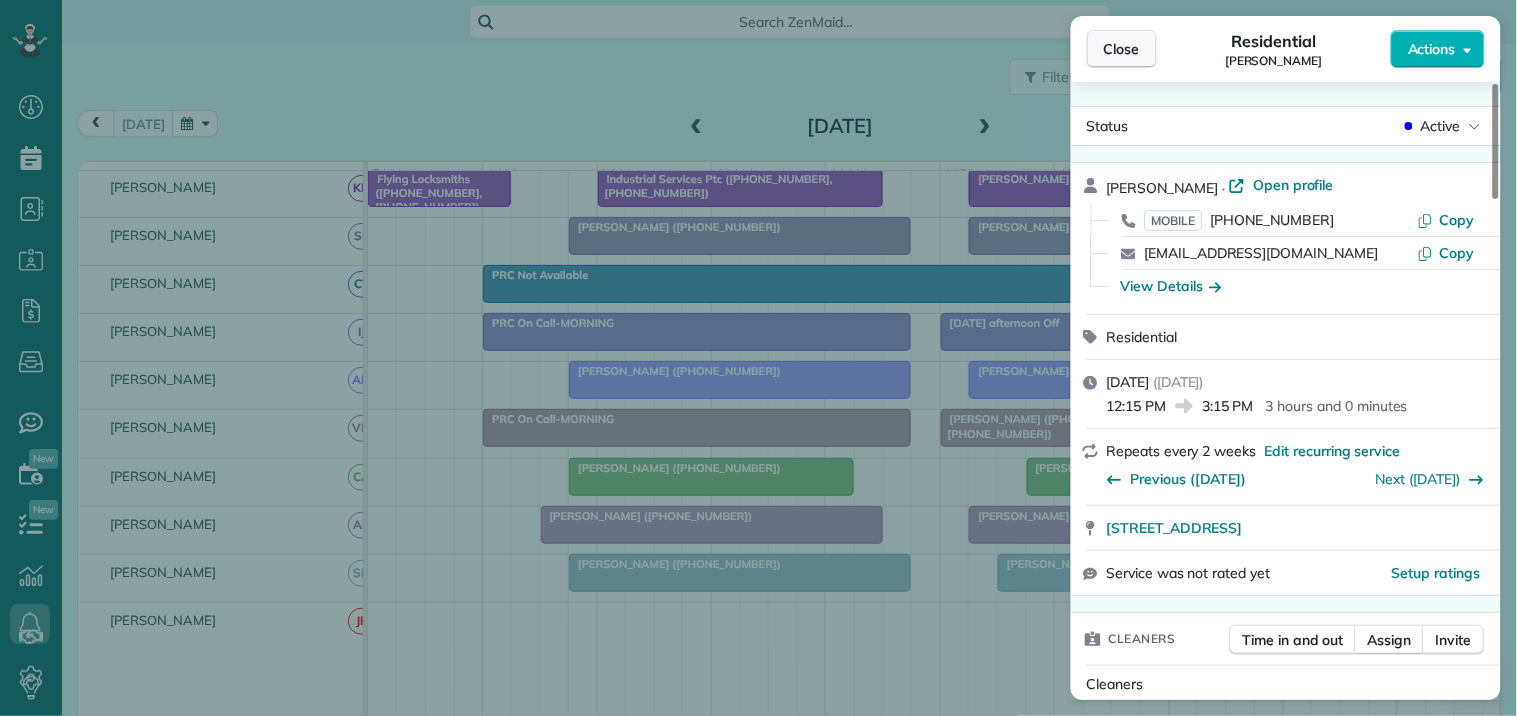 click on "Close" at bounding box center [1122, 49] 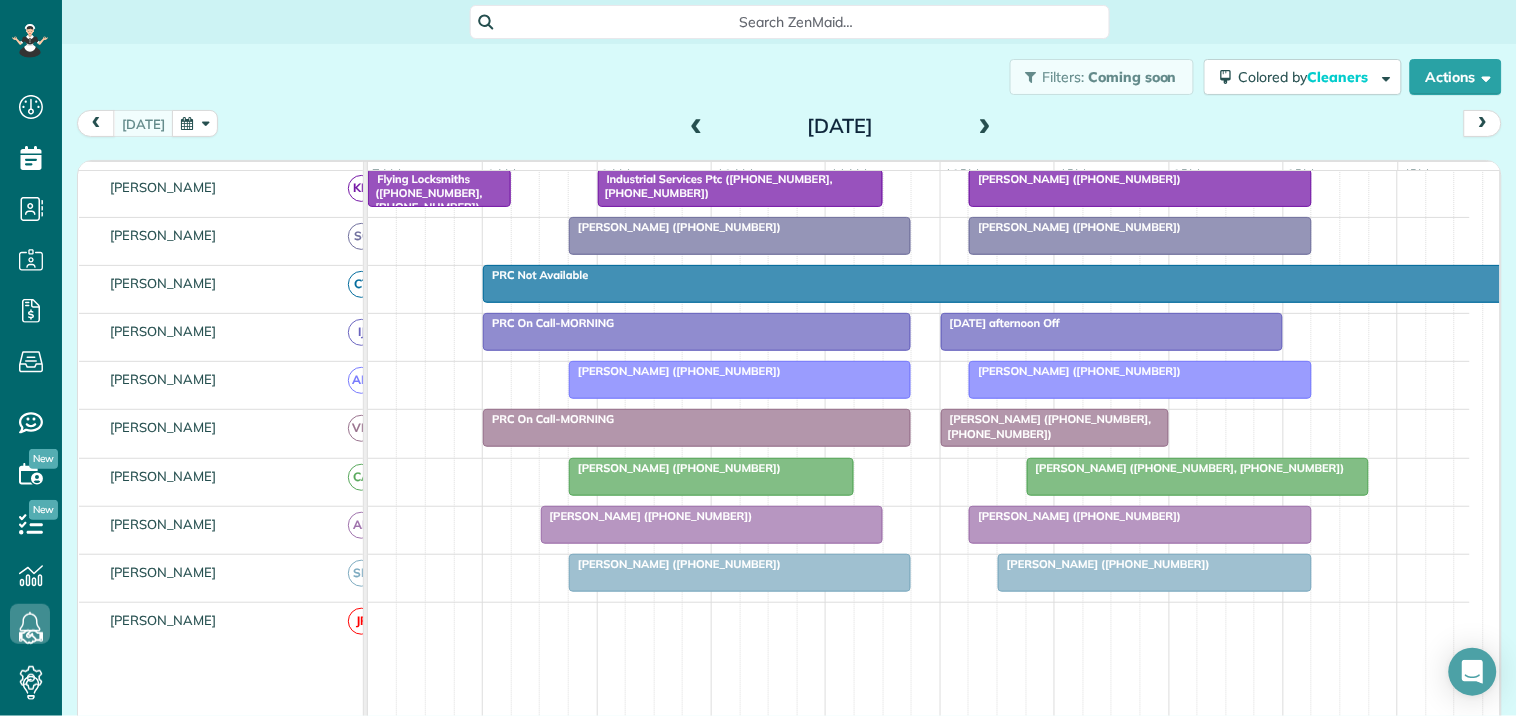click on "Diane Allen (+14047735328, +16784786390)" at bounding box center (1186, 468) 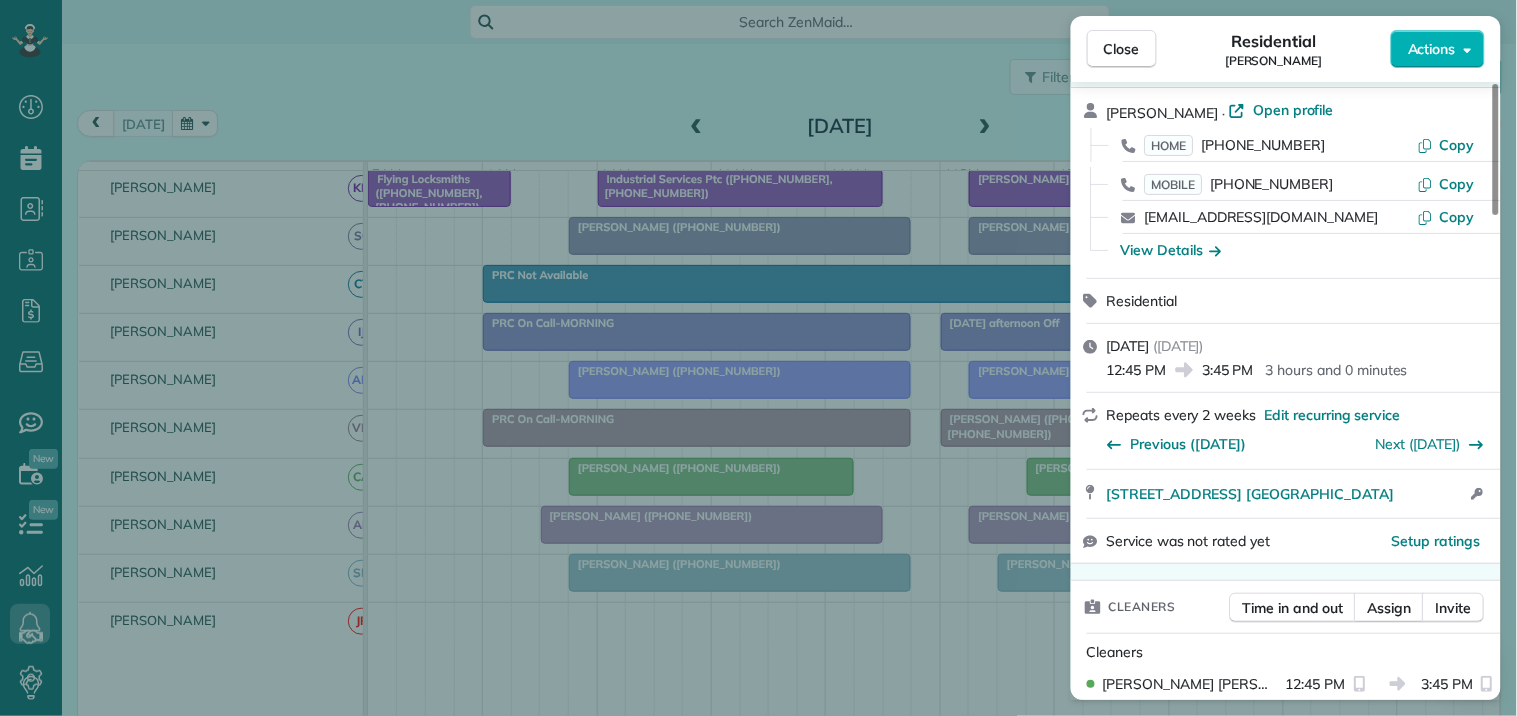 scroll, scrollTop: 0, scrollLeft: 0, axis: both 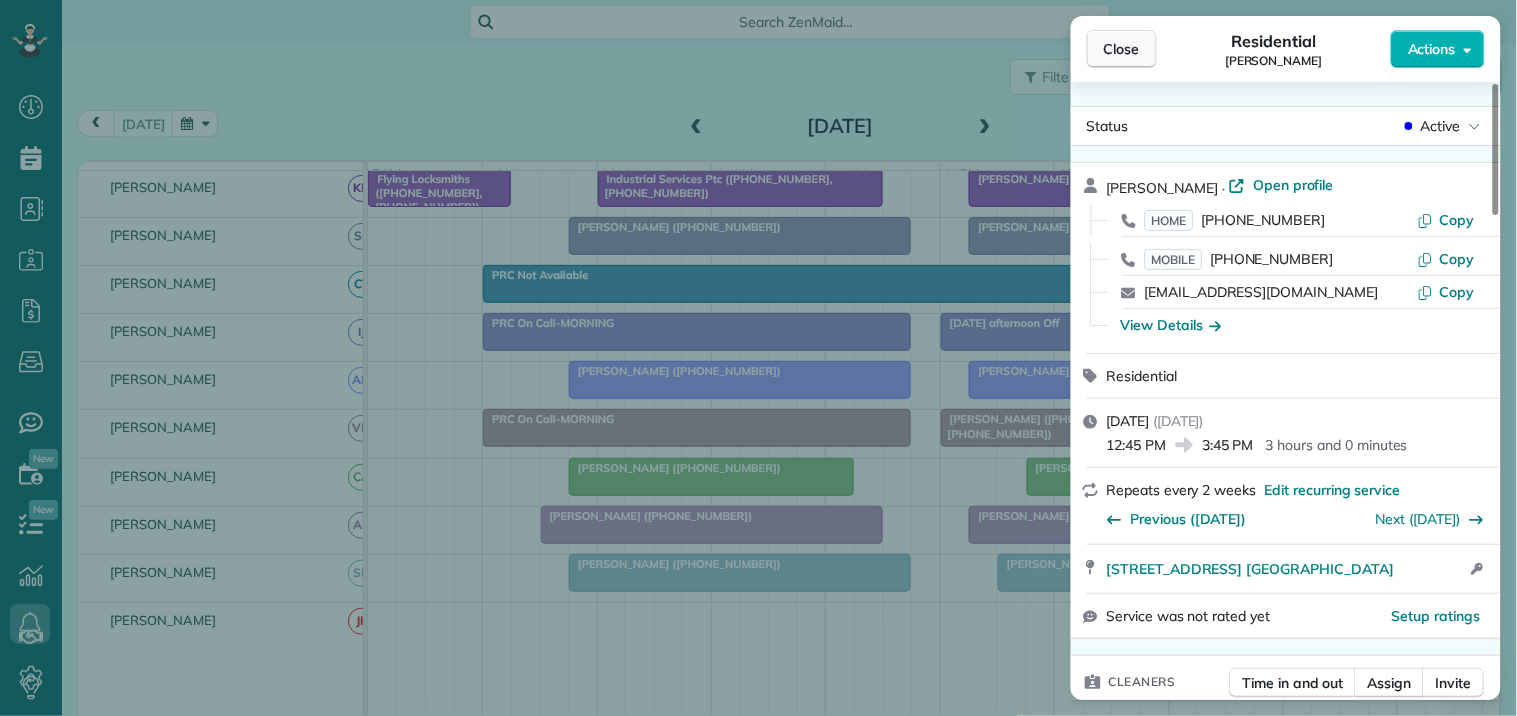 click on "Close" at bounding box center [1122, 49] 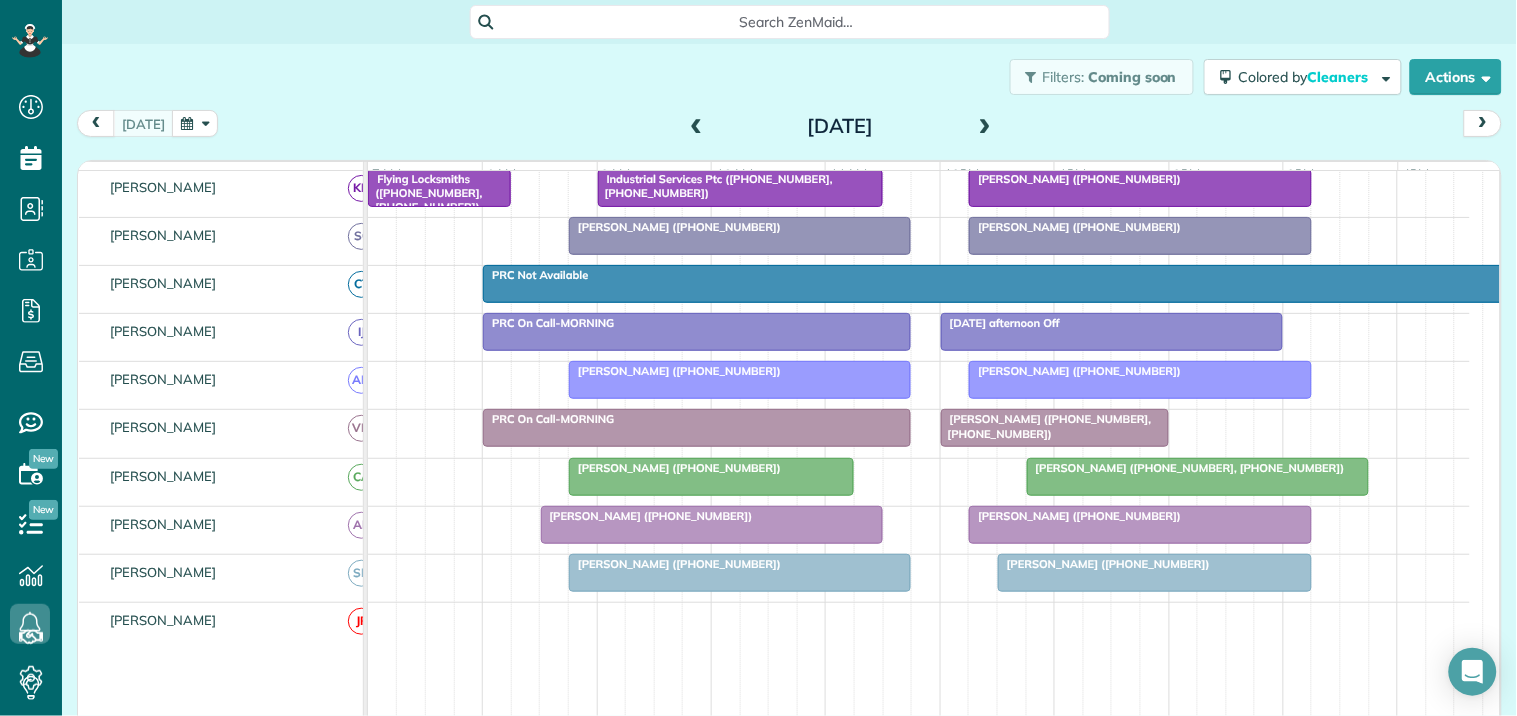 click on "Filters:   Coming soon
Colored by  Cleaners
Color by Cleaner
Color by Team
Color by Status
Color by Recurrence
Color by Paid/Unpaid
Filters  Default
Schedule Changes
Actions
Create Appointment
Create Task
Clock In/Out
Send Work Orders
Print Route Sheets
Today's Emails/Texts
Export data.." at bounding box center [789, 77] 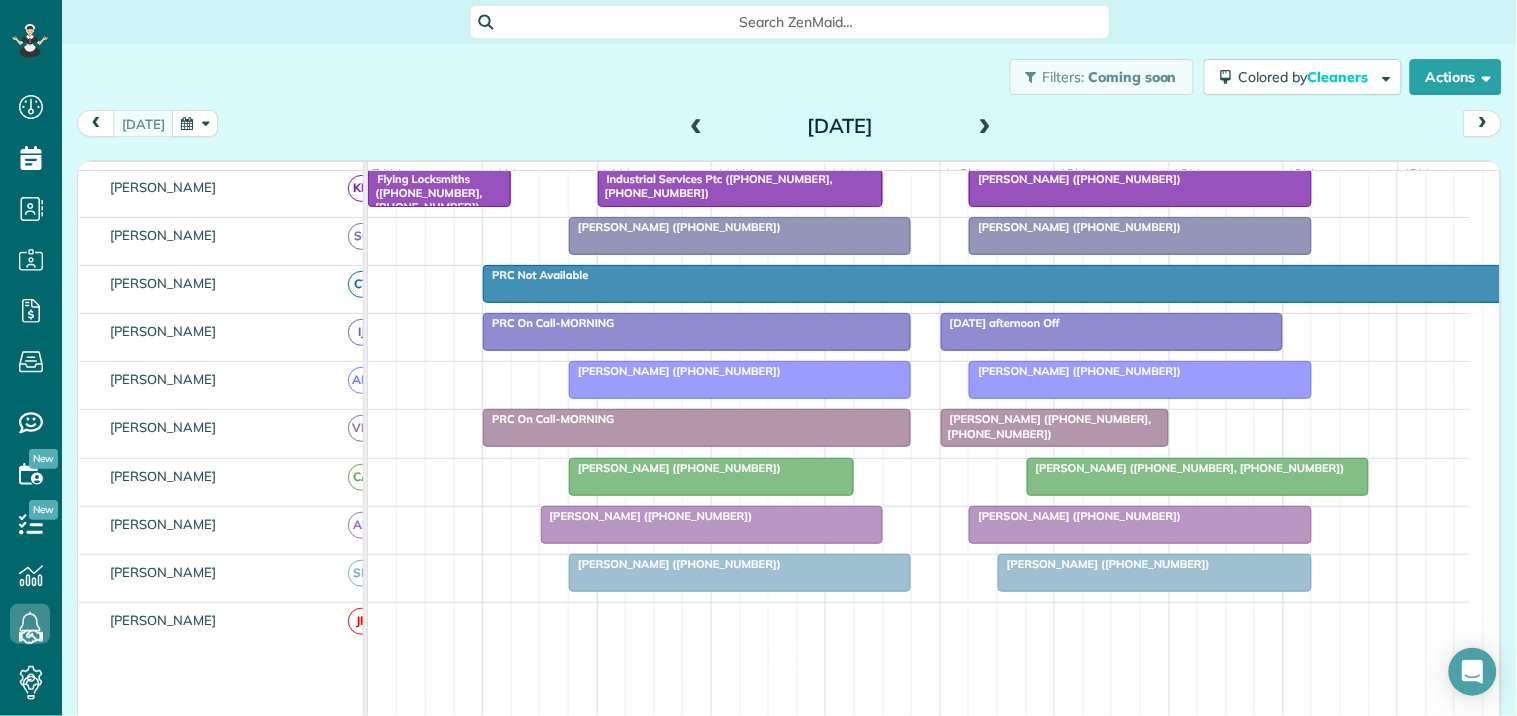 scroll, scrollTop: 0, scrollLeft: 0, axis: both 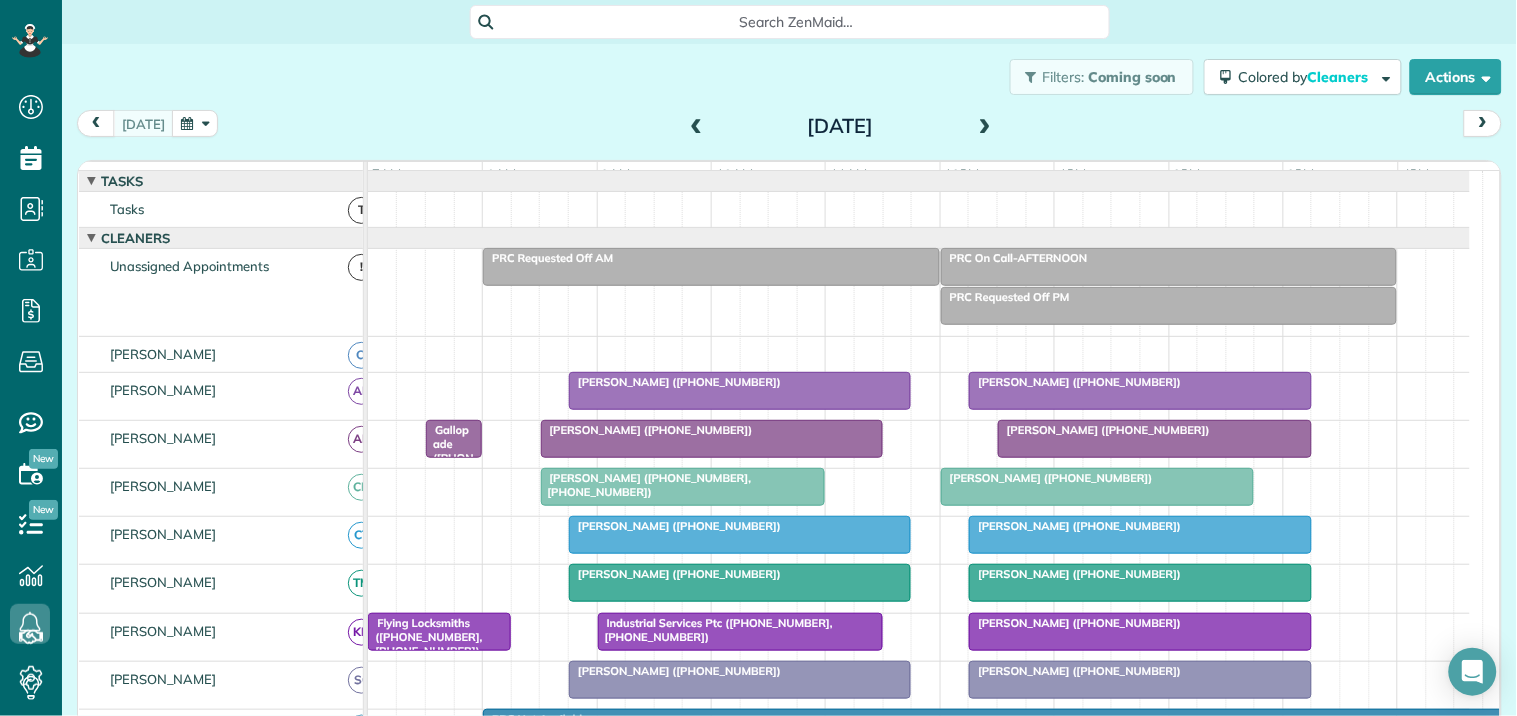 click at bounding box center [1098, 487] 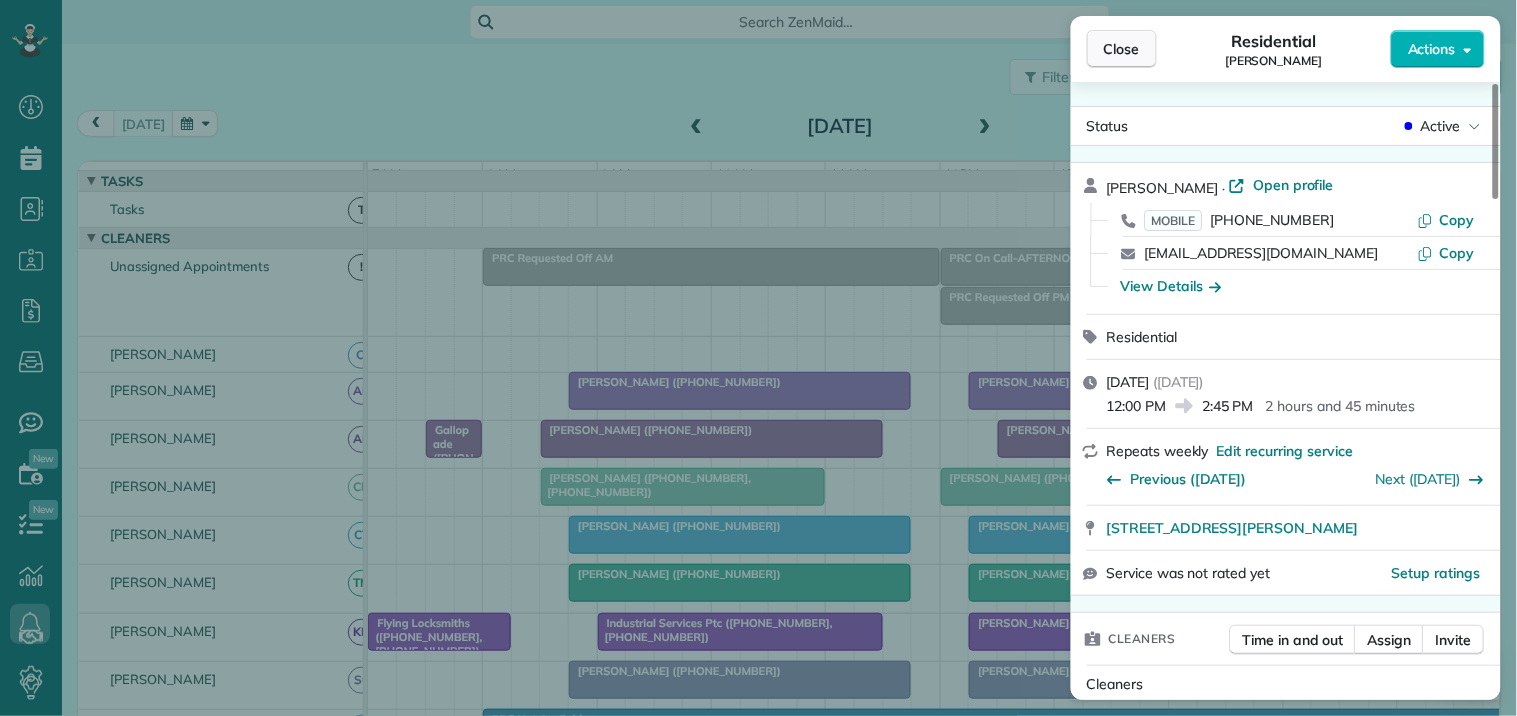 click on "Close" at bounding box center (1122, 49) 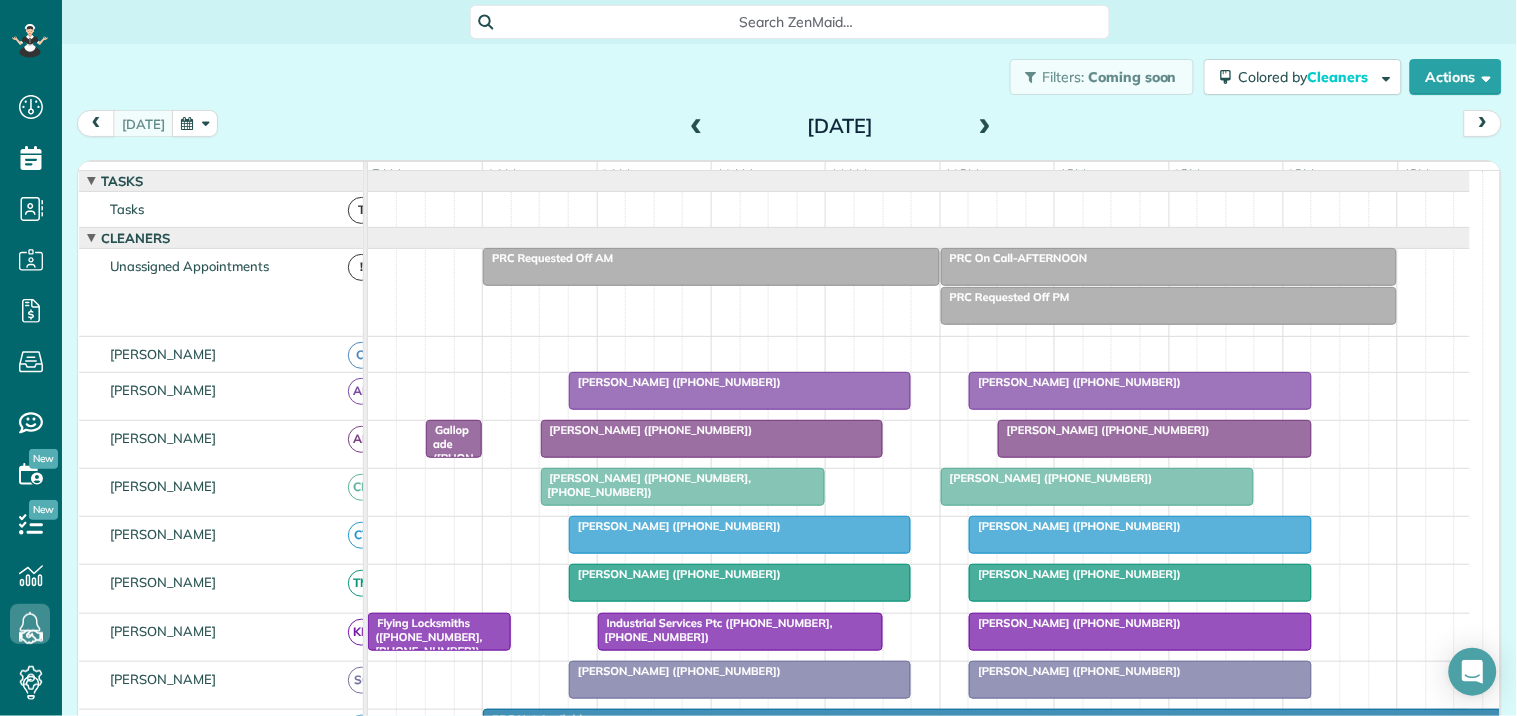 click at bounding box center [1098, 487] 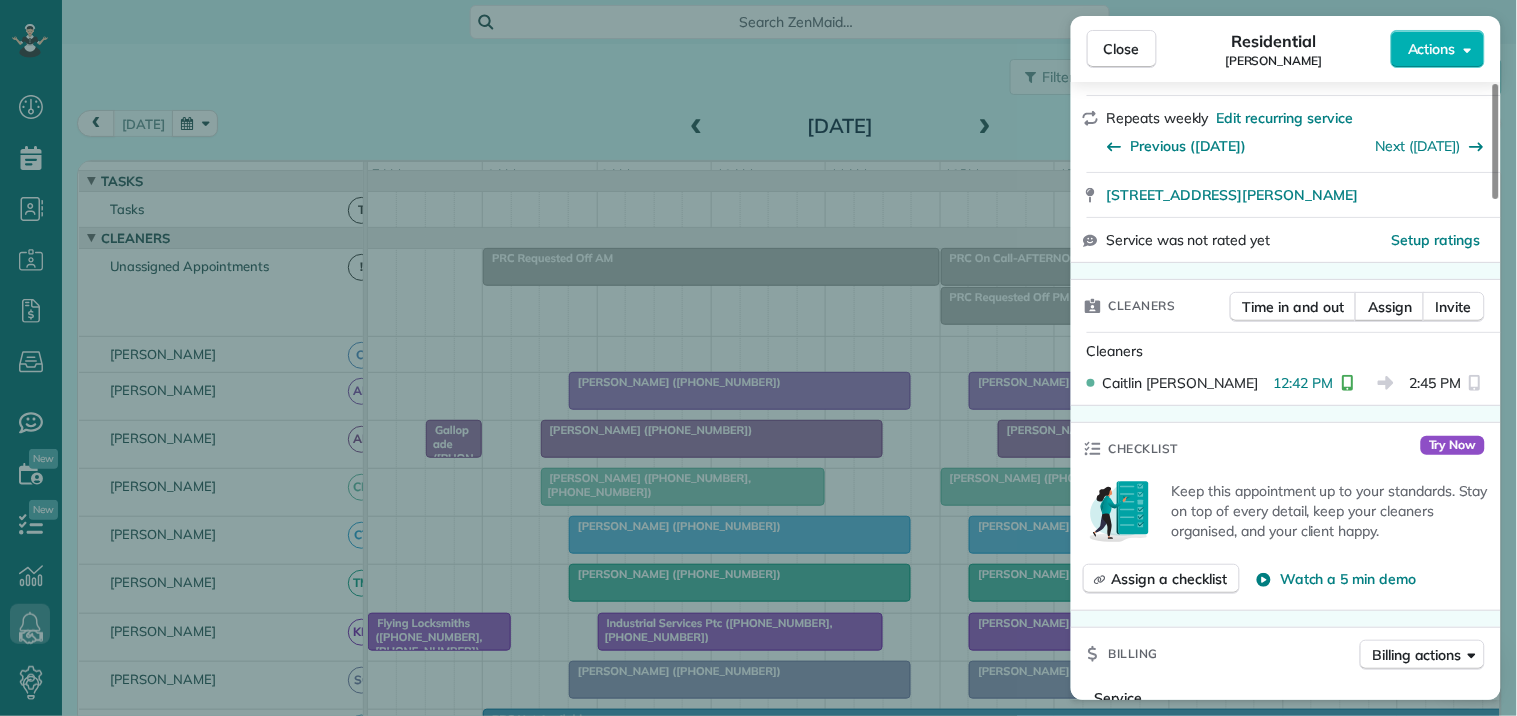 scroll, scrollTop: 222, scrollLeft: 0, axis: vertical 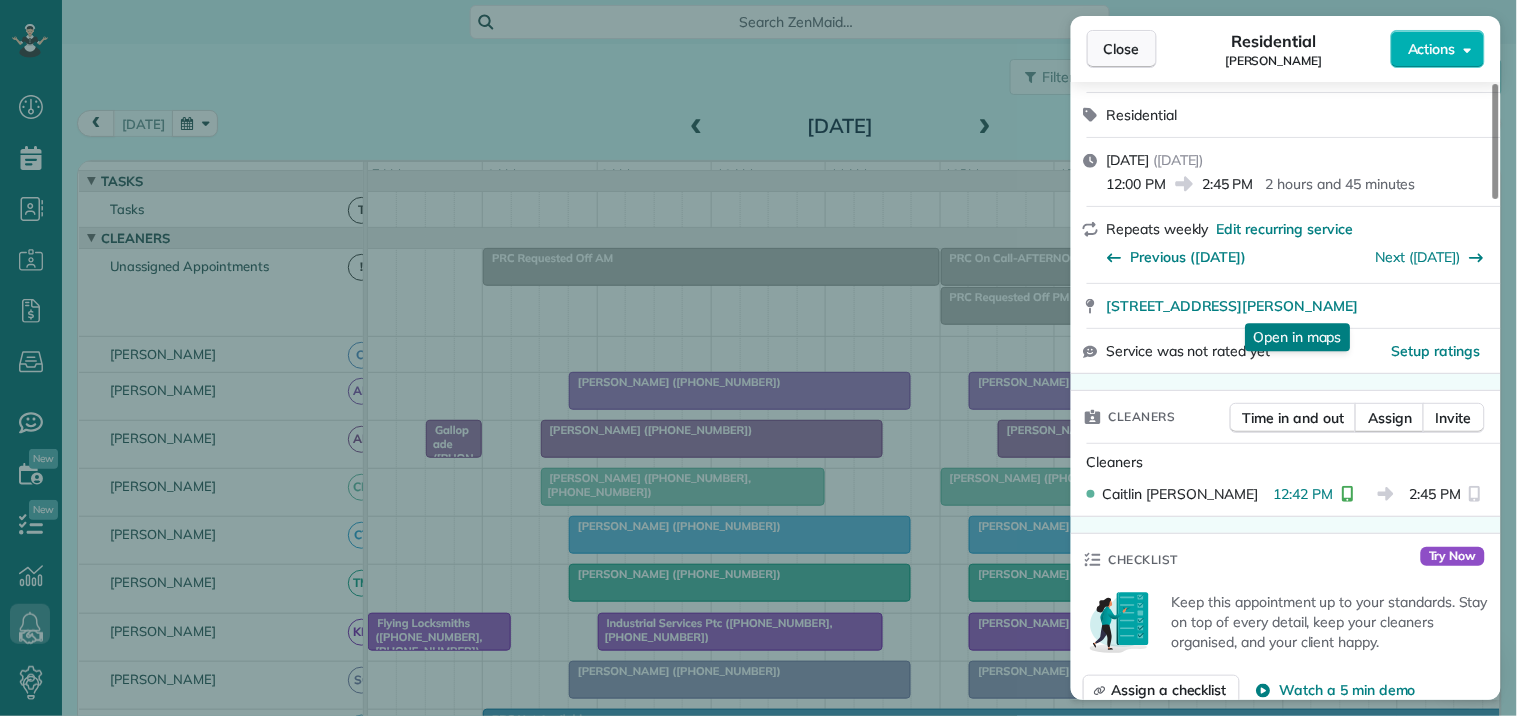 click on "Close" at bounding box center [1122, 49] 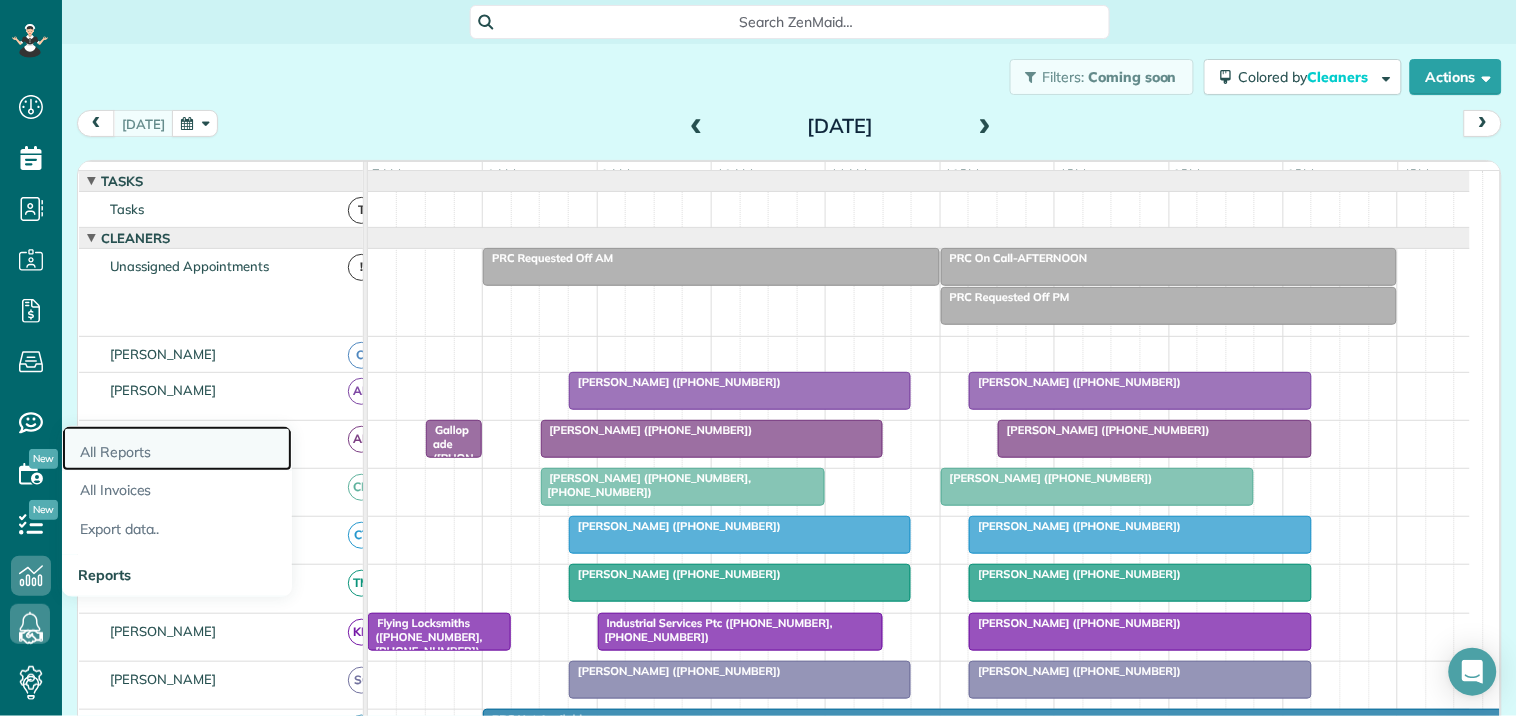 click on "All Reports" at bounding box center [177, 449] 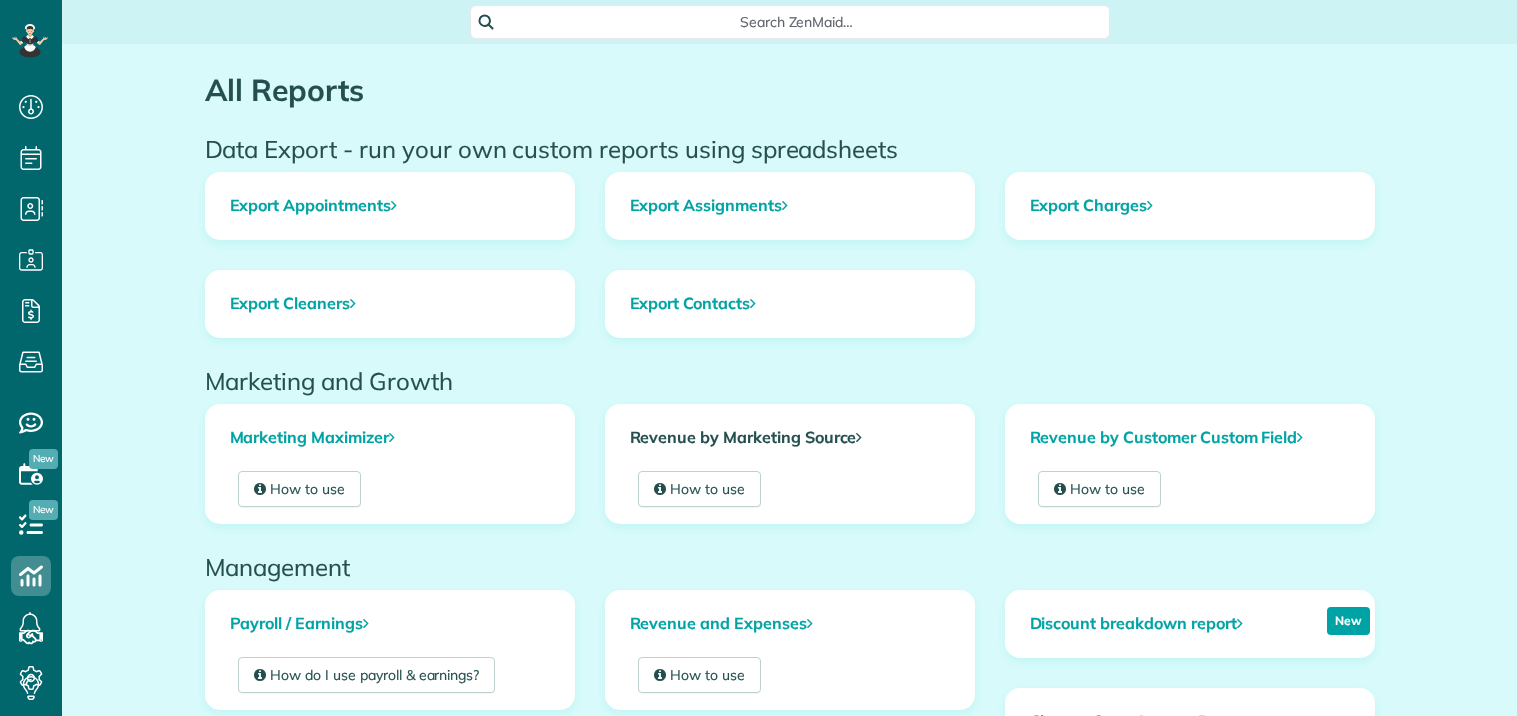 scroll, scrollTop: 0, scrollLeft: 0, axis: both 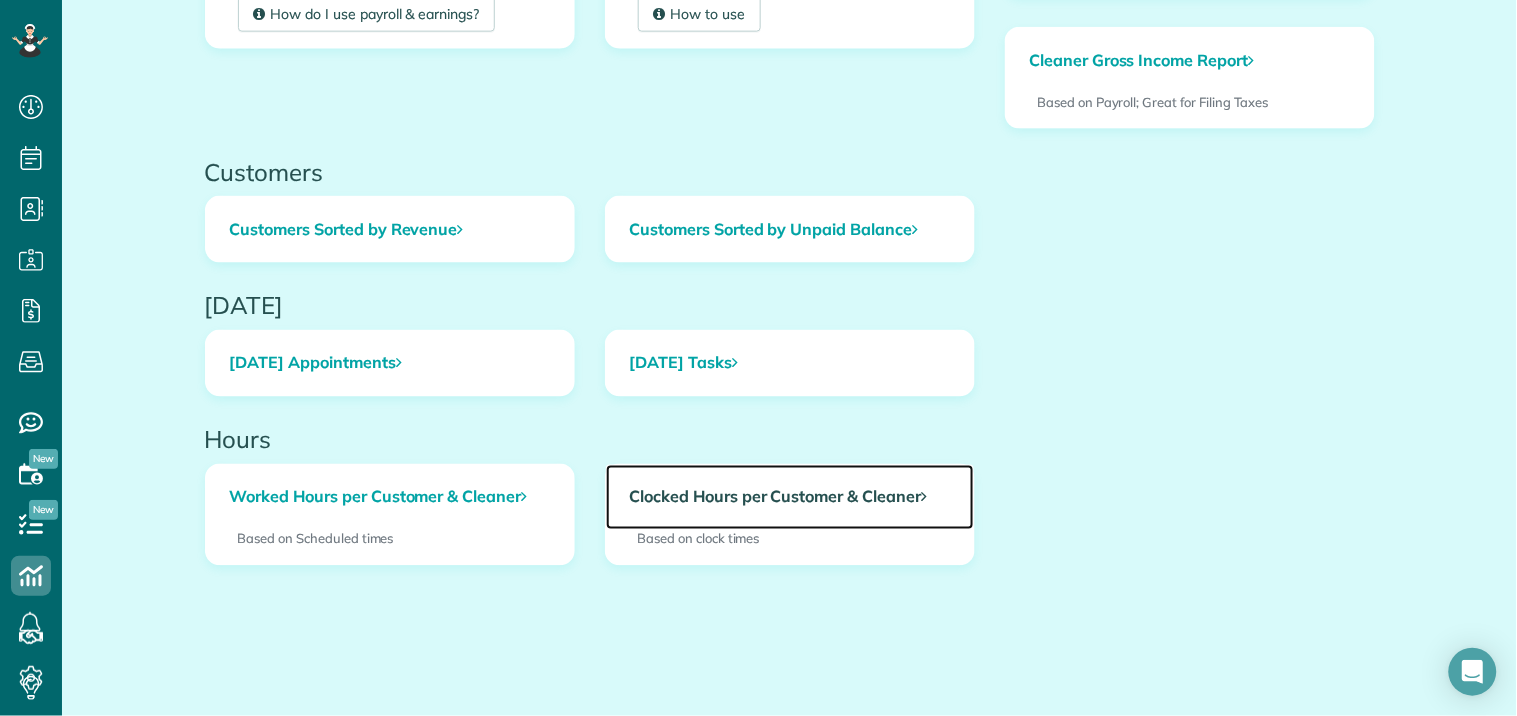 click on "Clocked Hours per Customer & Cleaner" at bounding box center (790, 498) 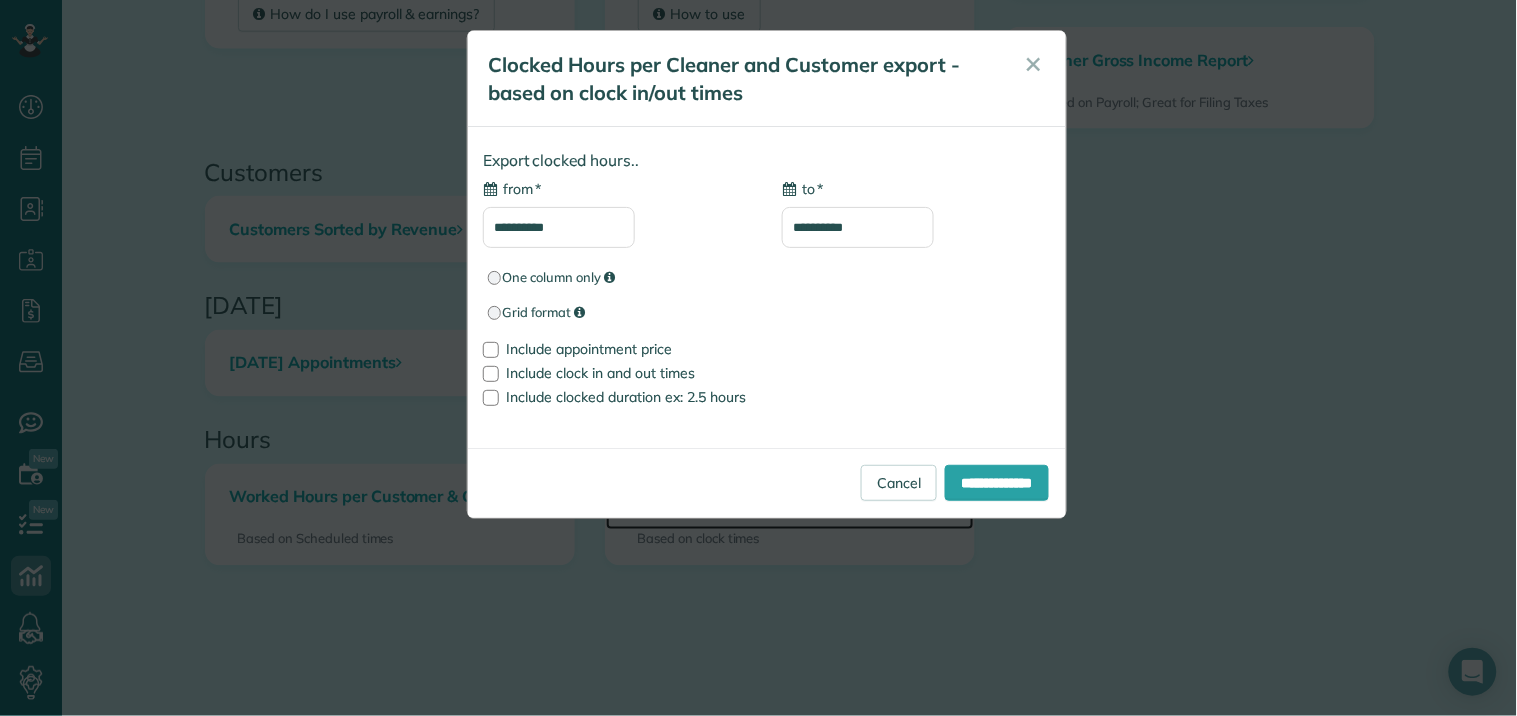 type on "**********" 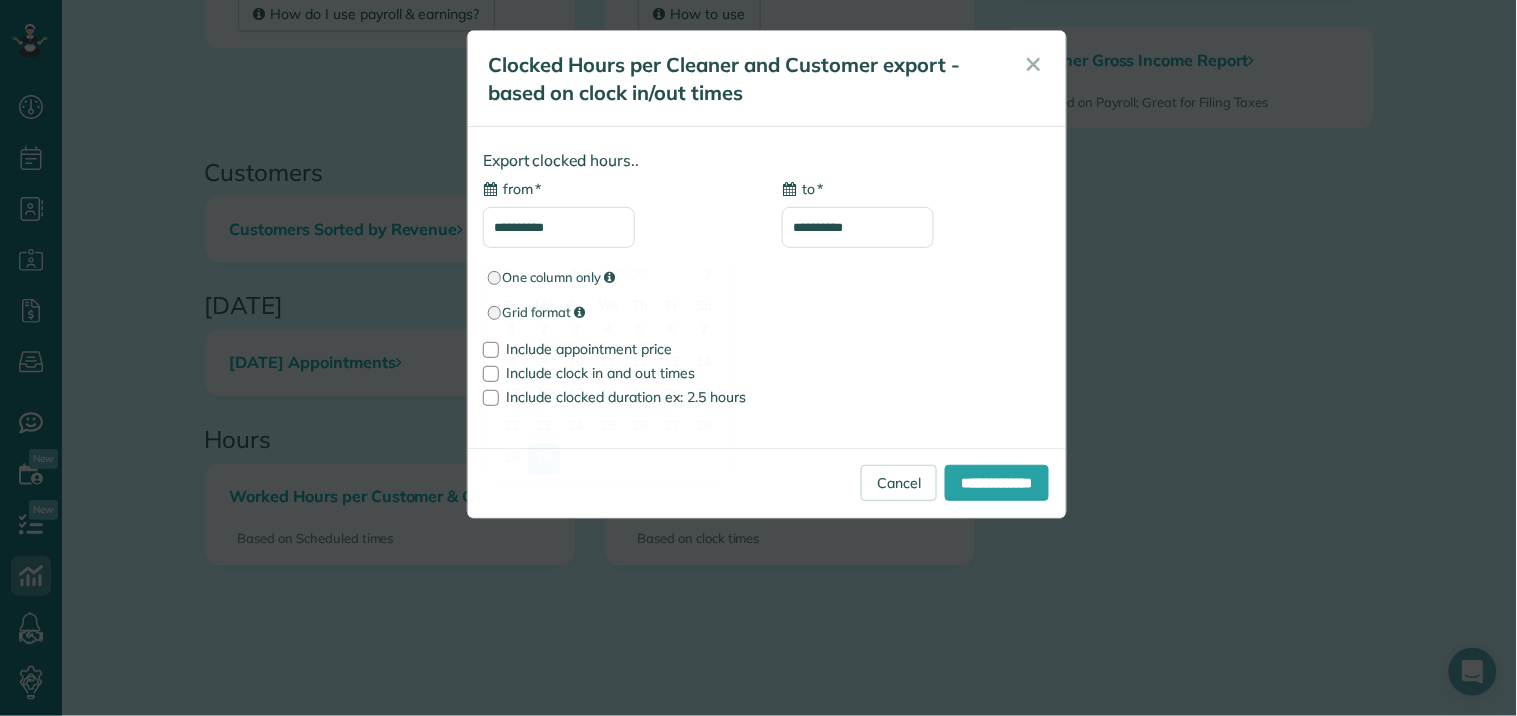 click on "**********" at bounding box center (559, 227) 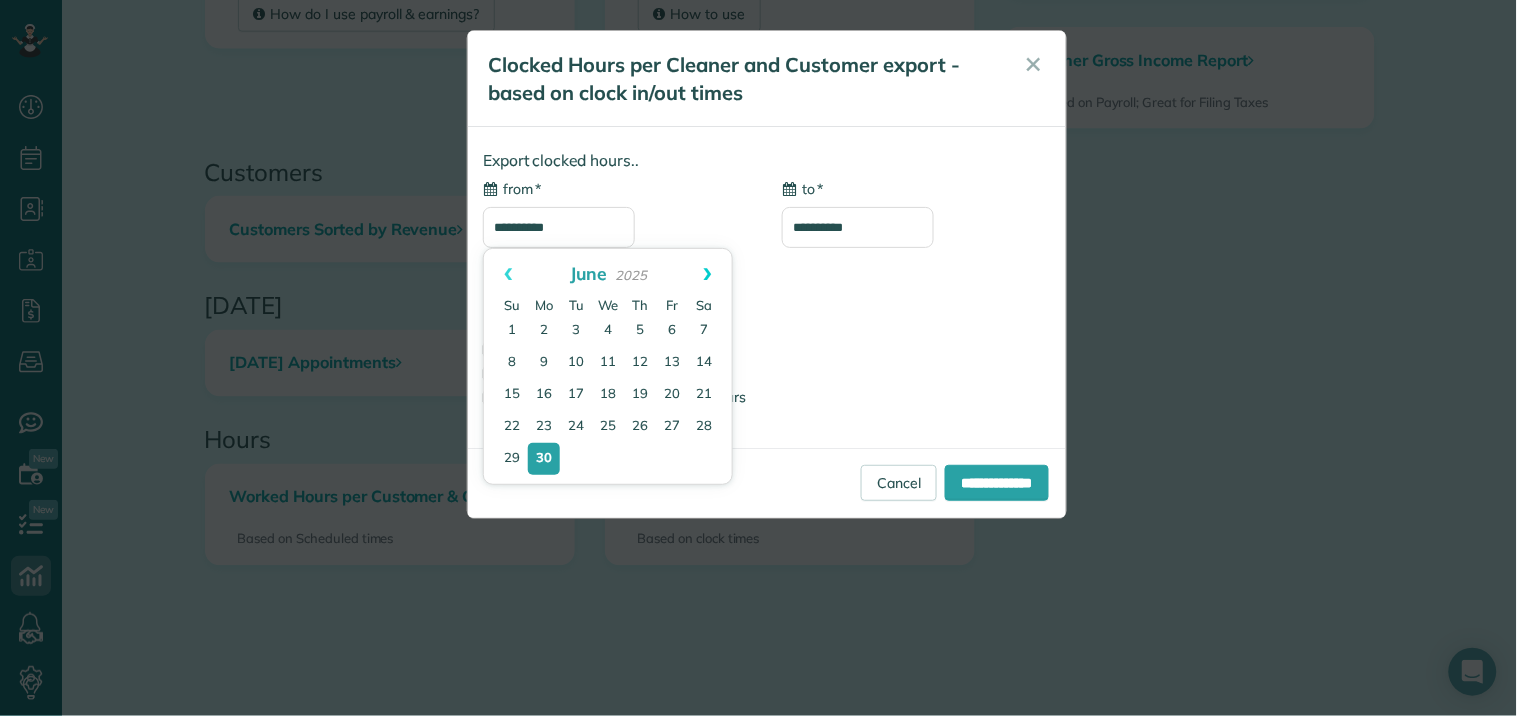 click on "Next" at bounding box center (708, 274) 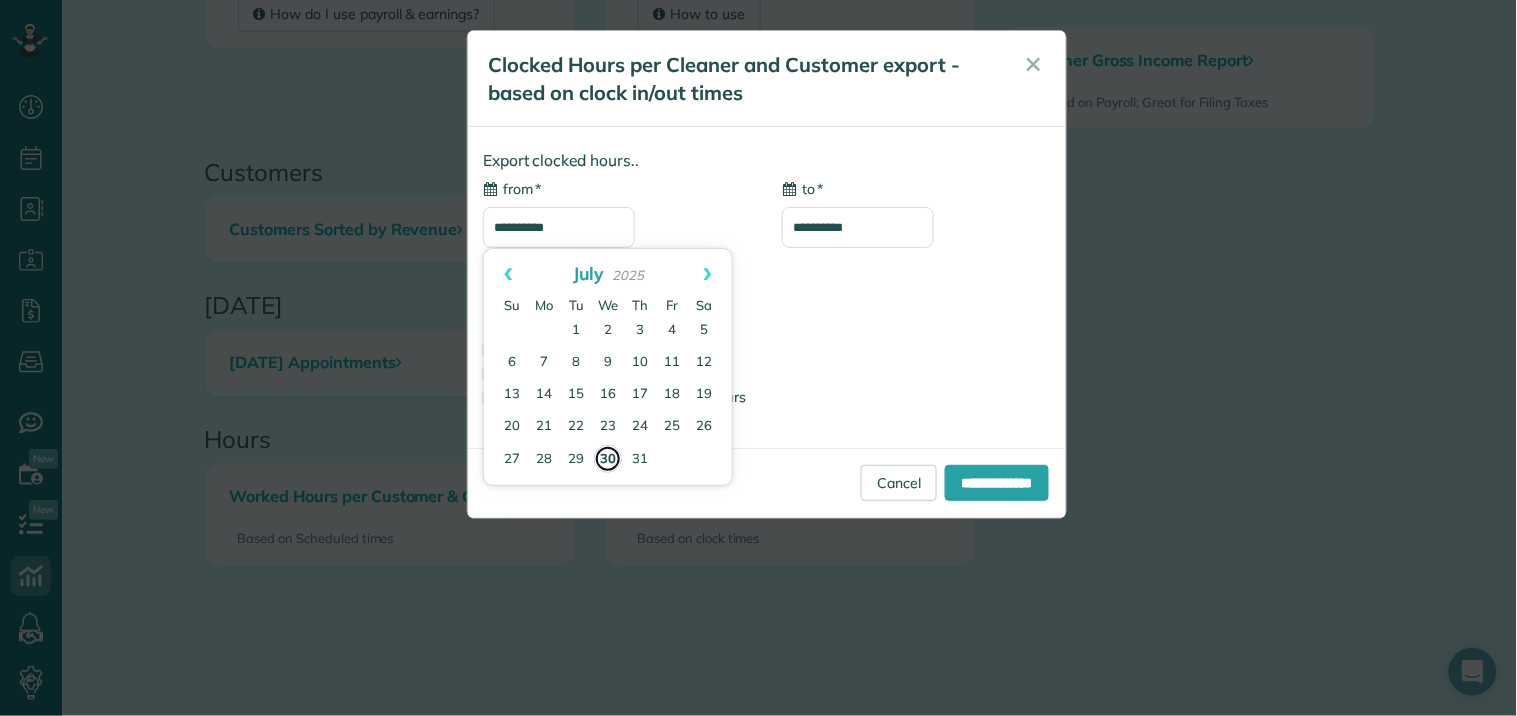 click on "30" at bounding box center [608, 459] 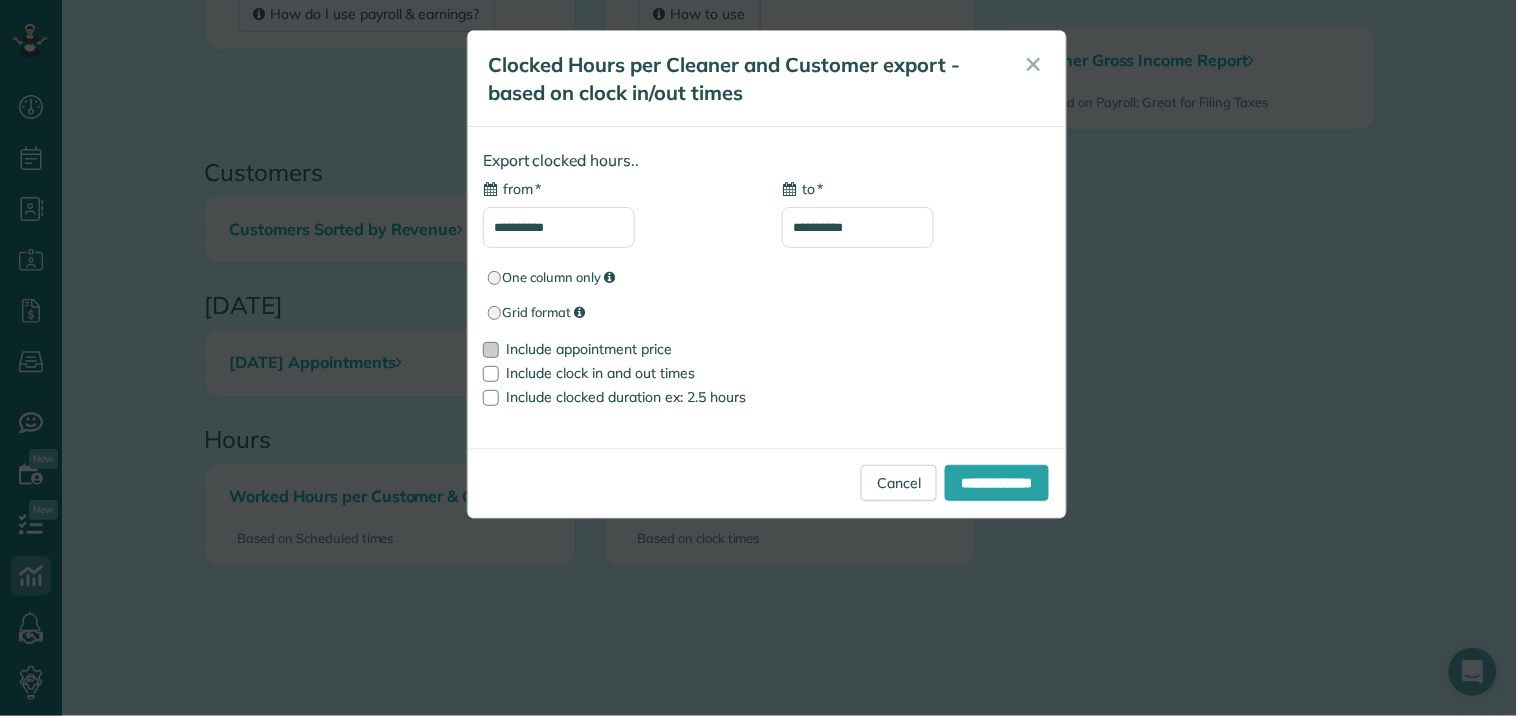 click at bounding box center (491, 350) 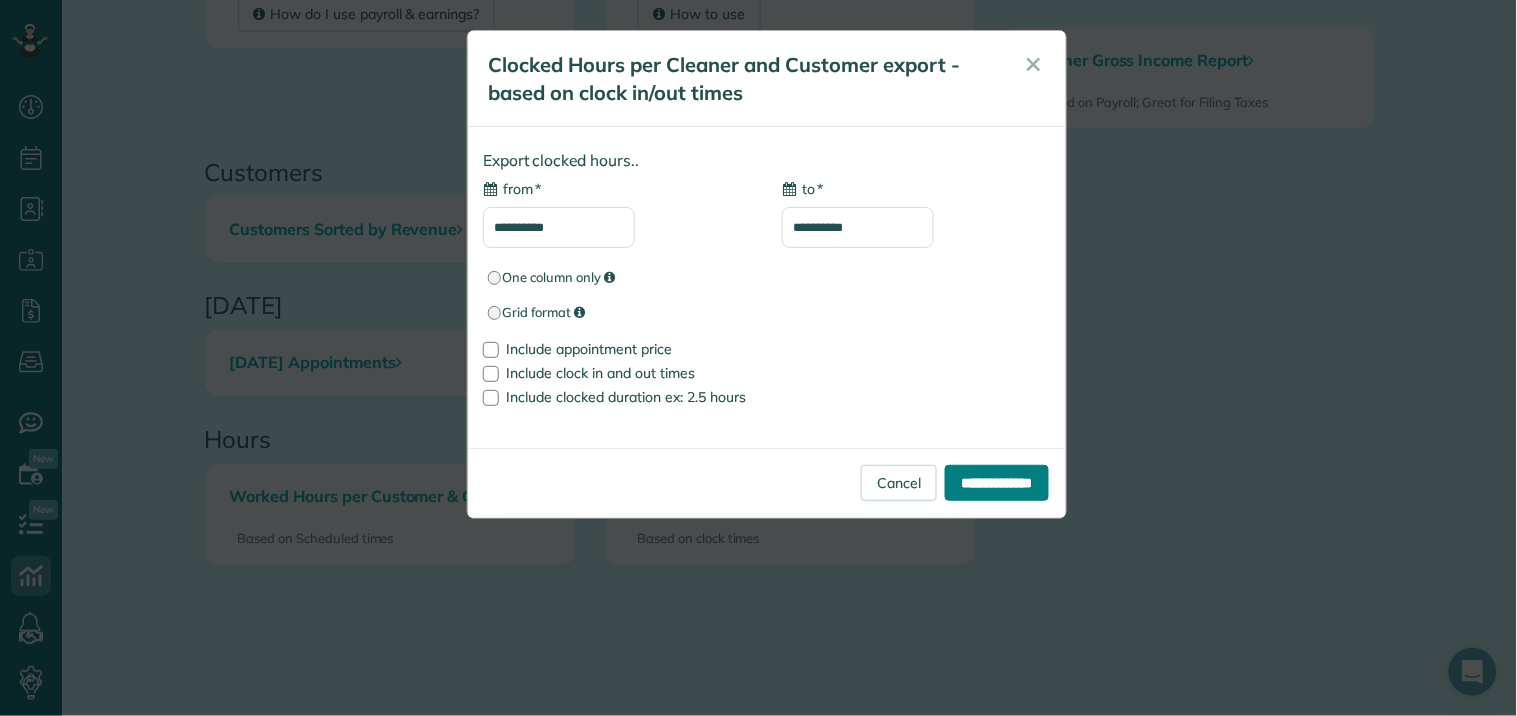 click on "**********" at bounding box center [997, 483] 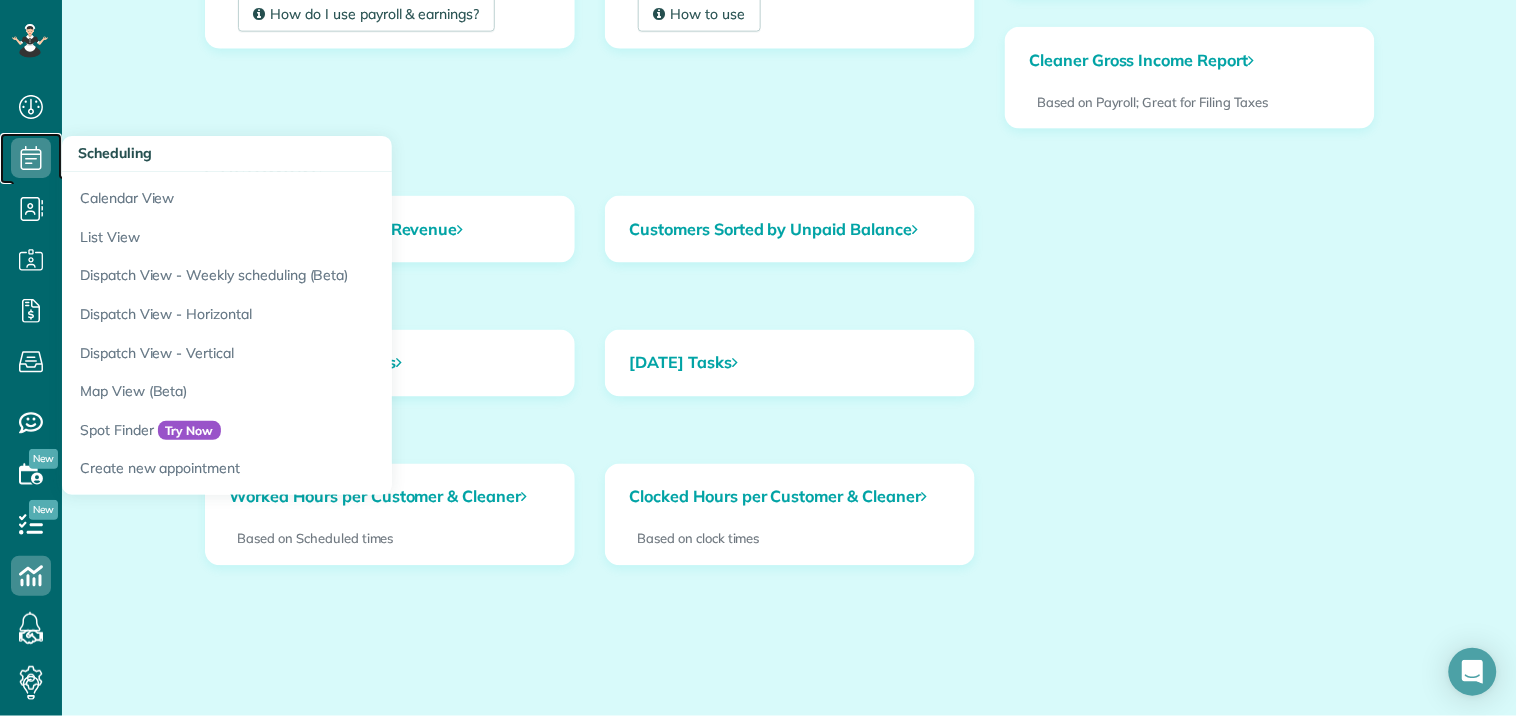 click 